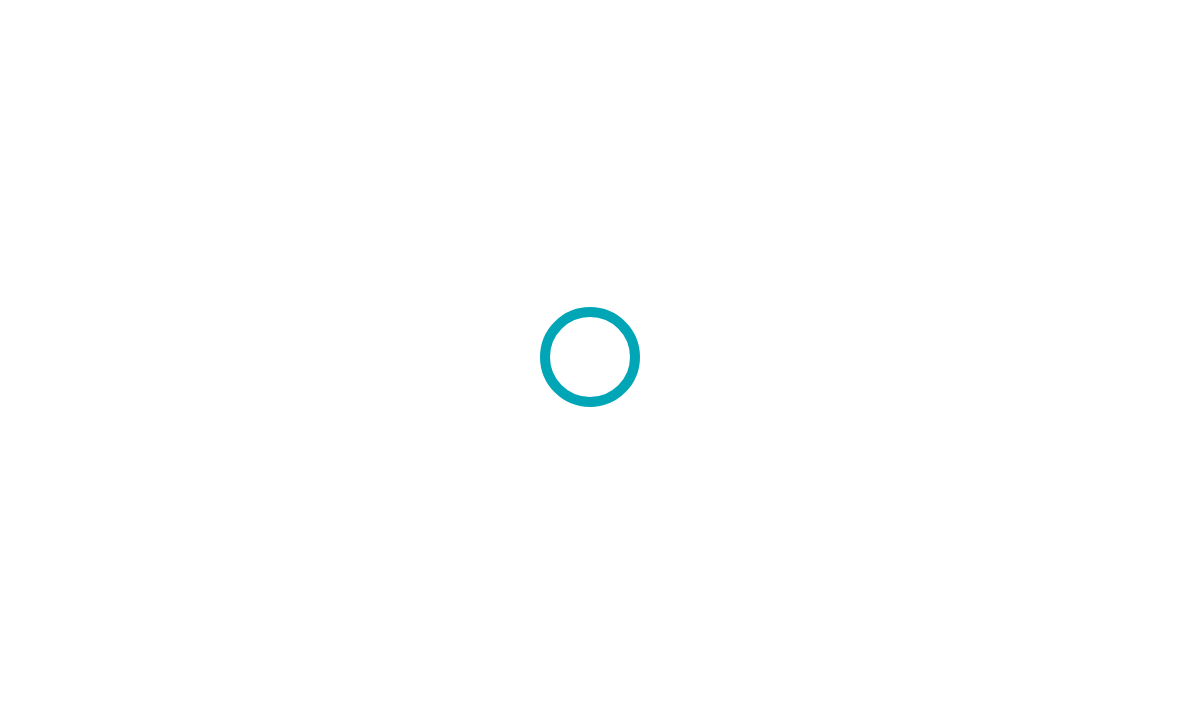 scroll, scrollTop: 0, scrollLeft: 0, axis: both 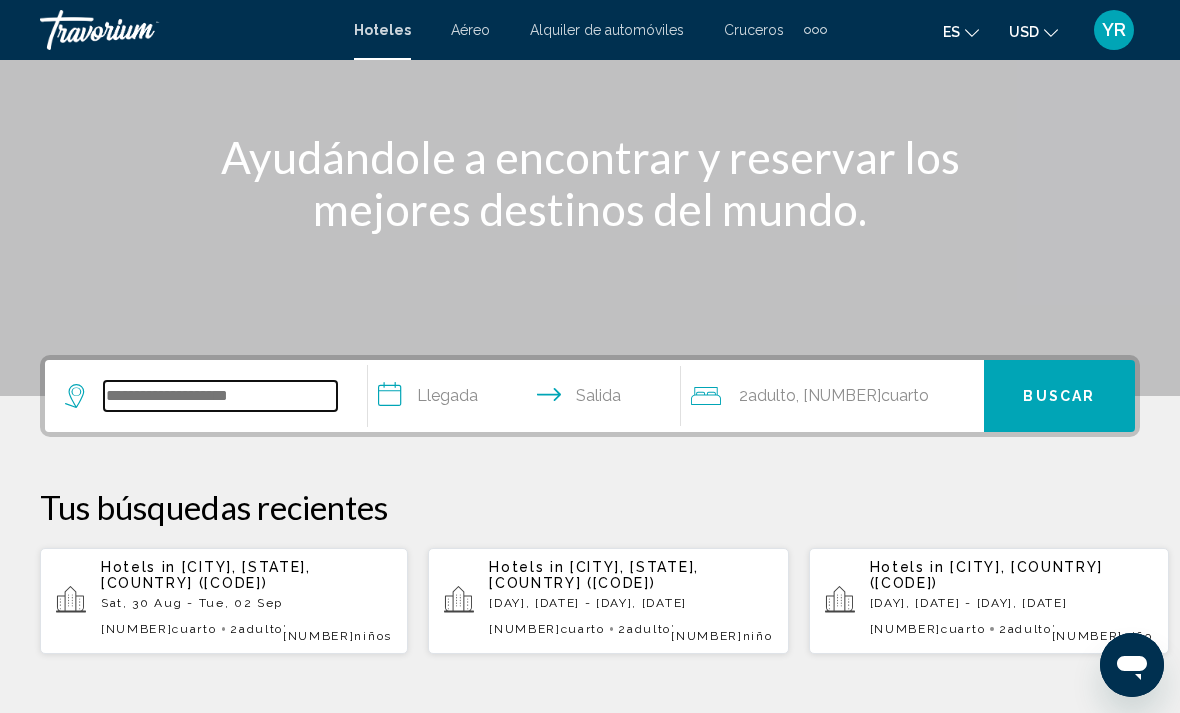 click at bounding box center [220, 396] 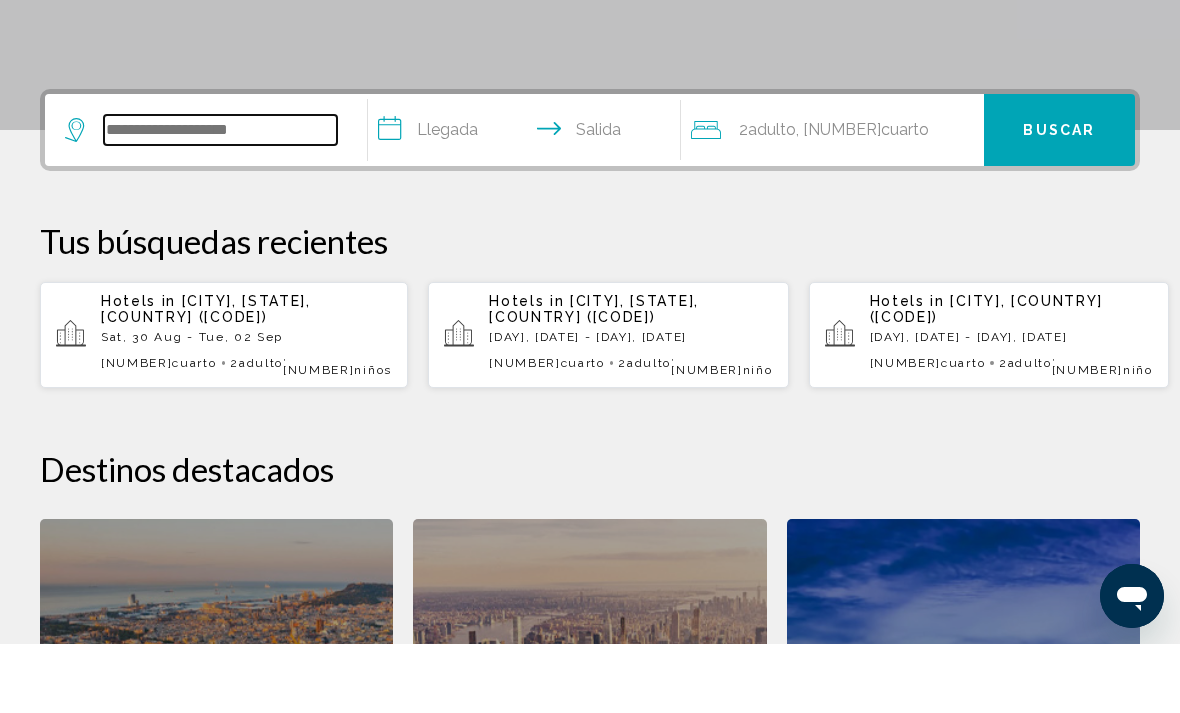 scroll, scrollTop: 425, scrollLeft: 0, axis: vertical 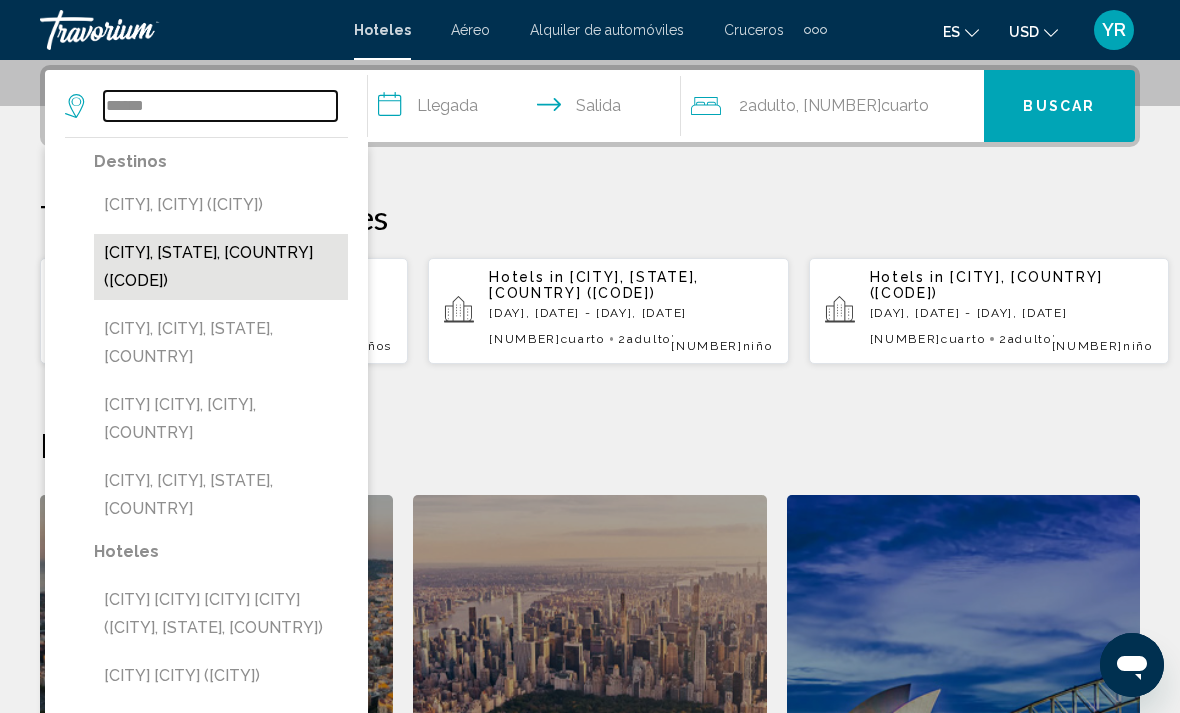 type on "******" 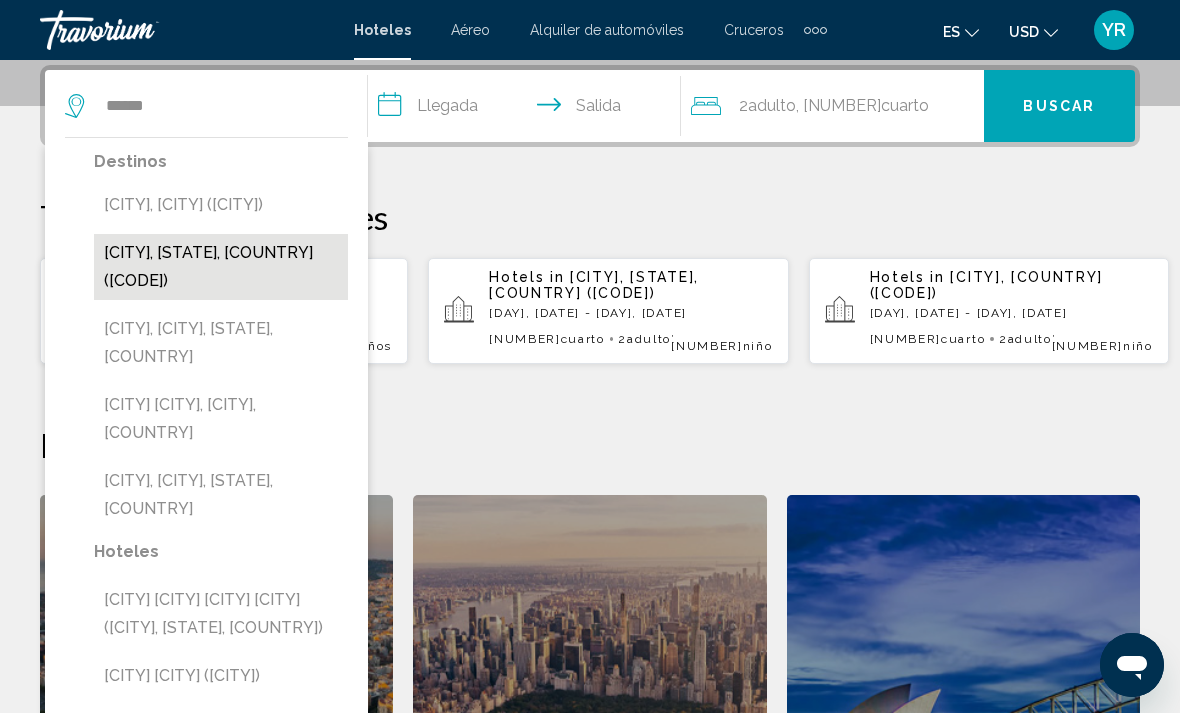 click on "[CITY], [STATE], [COUNTRY] ([CODE])" at bounding box center (221, 267) 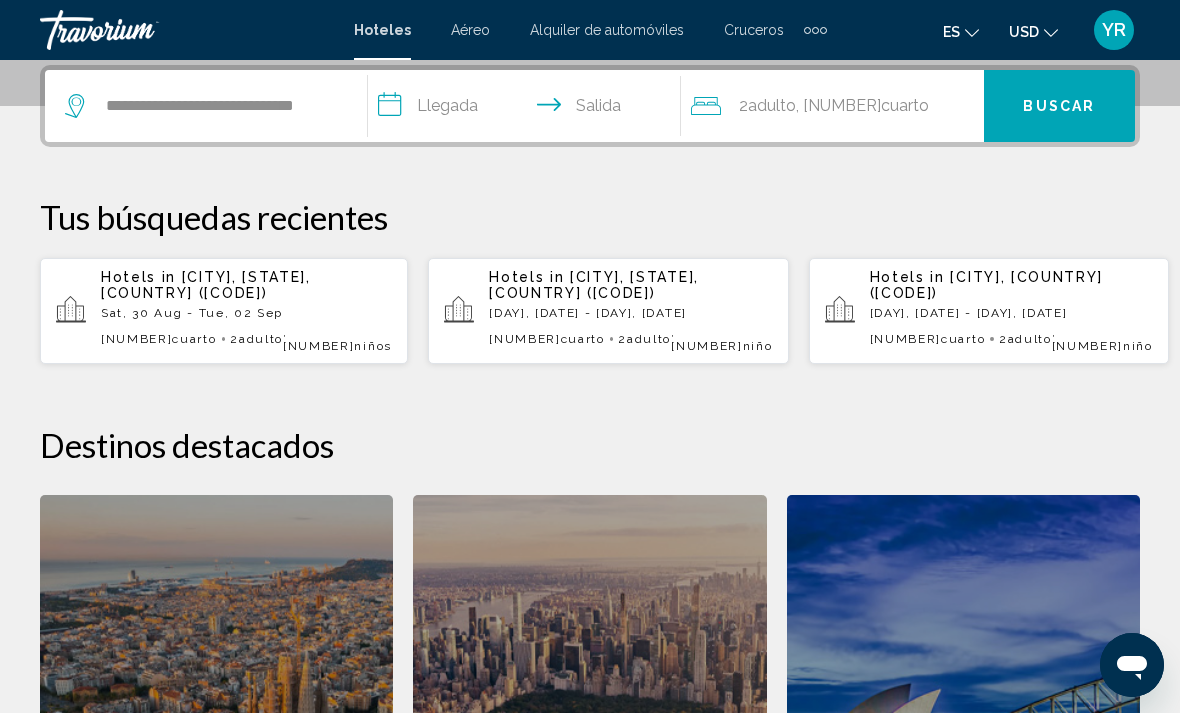 click on "**********" at bounding box center (528, 109) 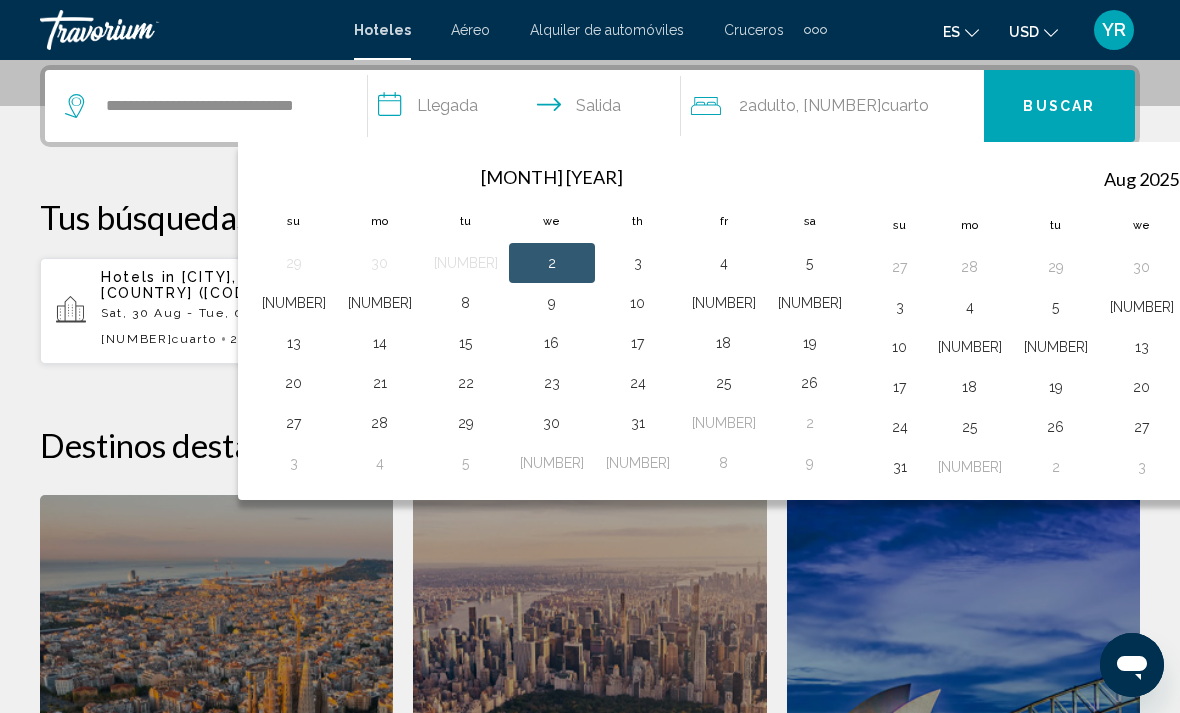 click at bounding box center (1384, 178) 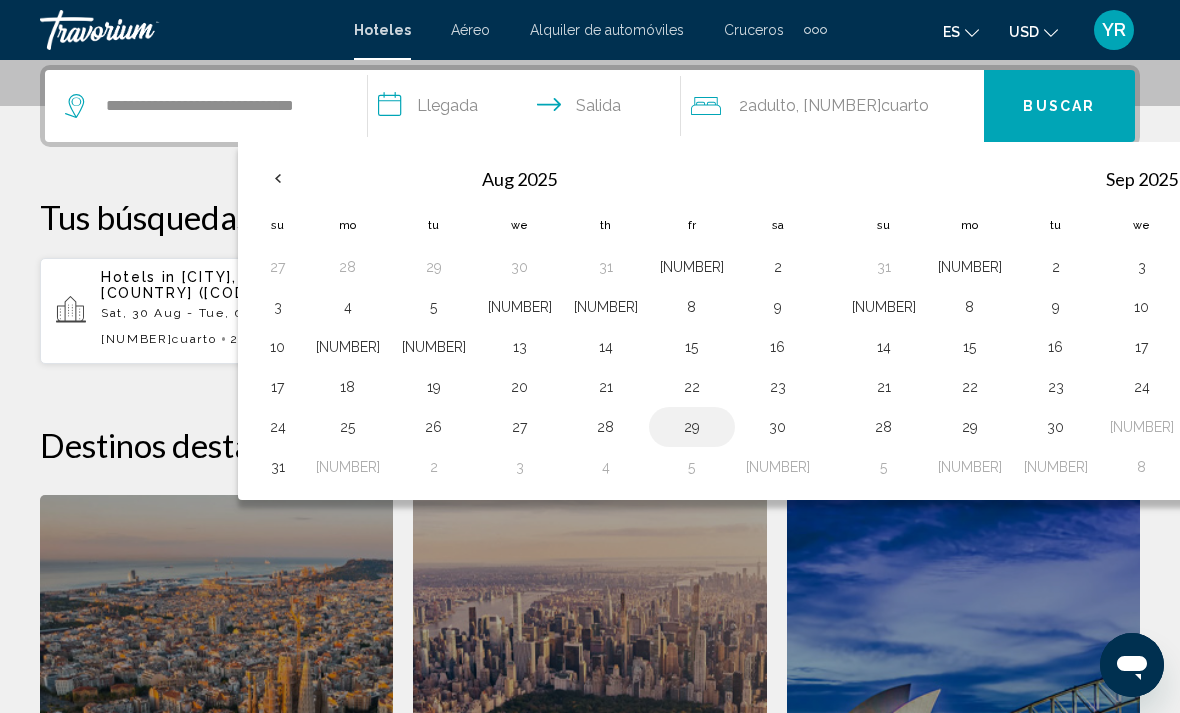 click on "29" at bounding box center (434, 267) 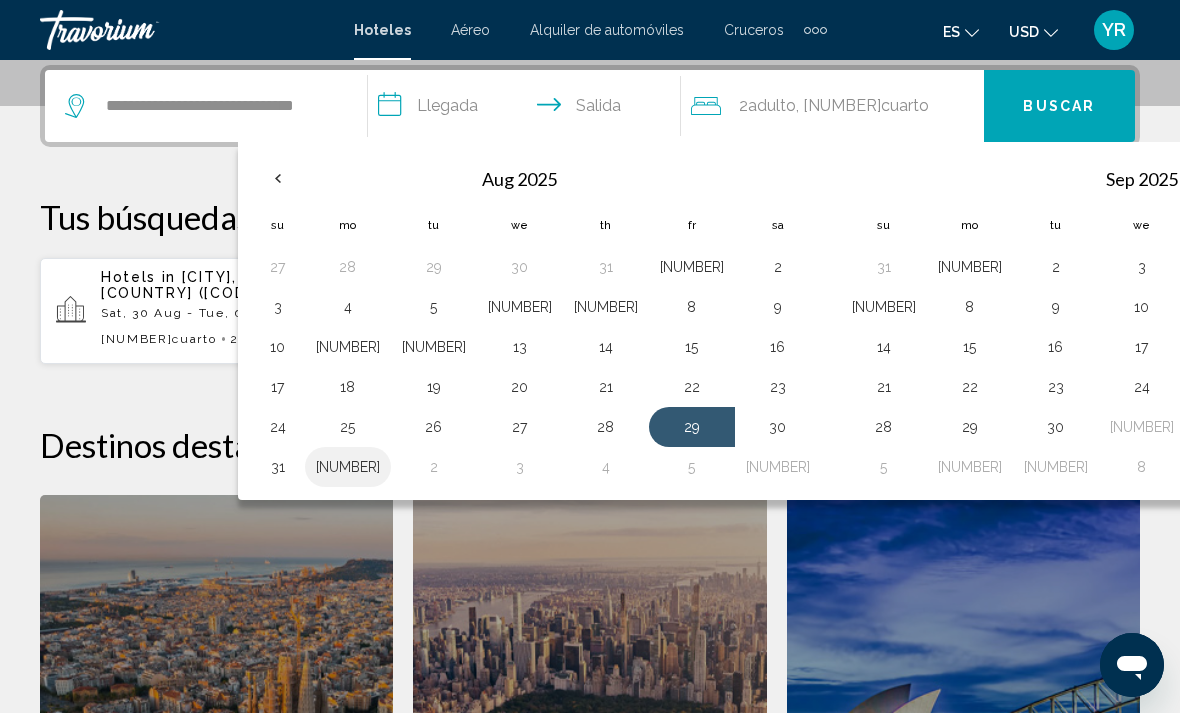 click on "1" at bounding box center (348, 467) 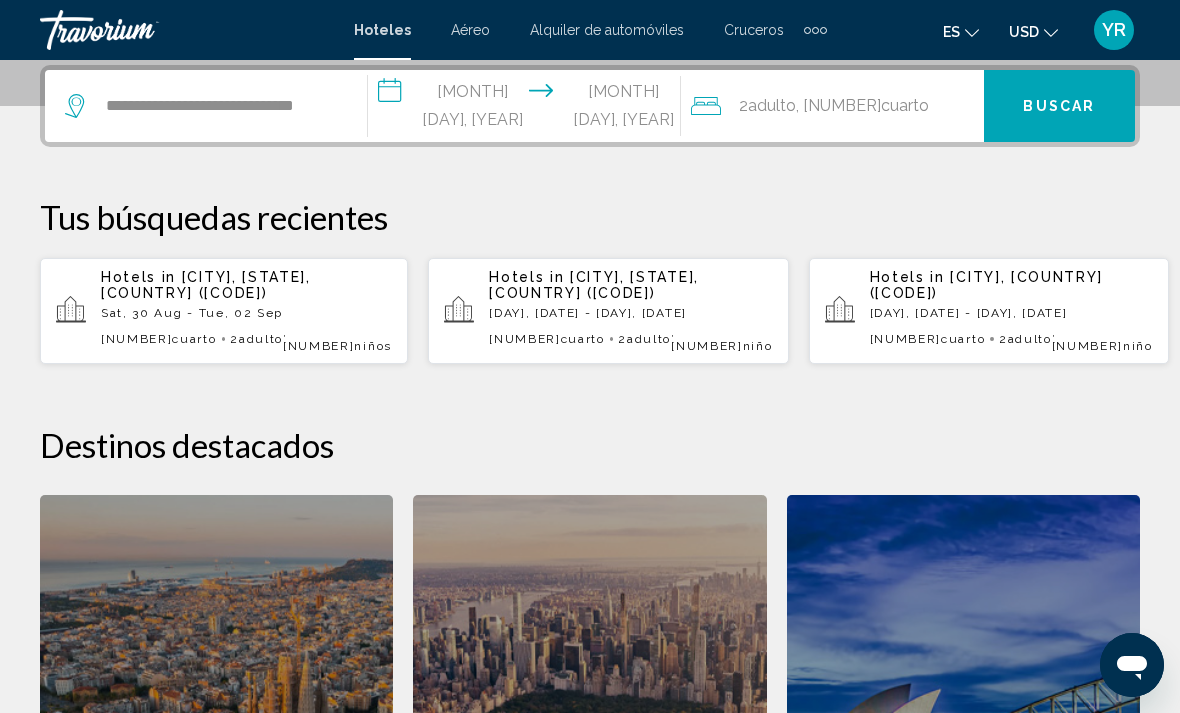 click on "Cuarto" at bounding box center [905, 105] 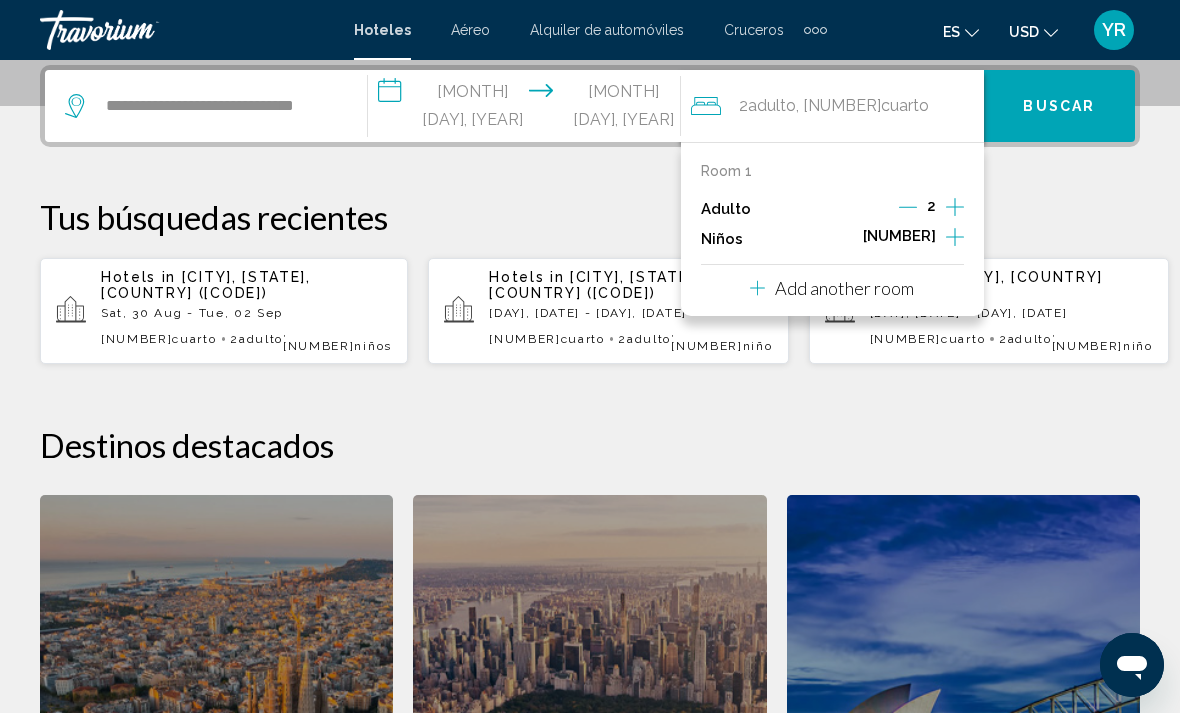 click at bounding box center (955, 239) 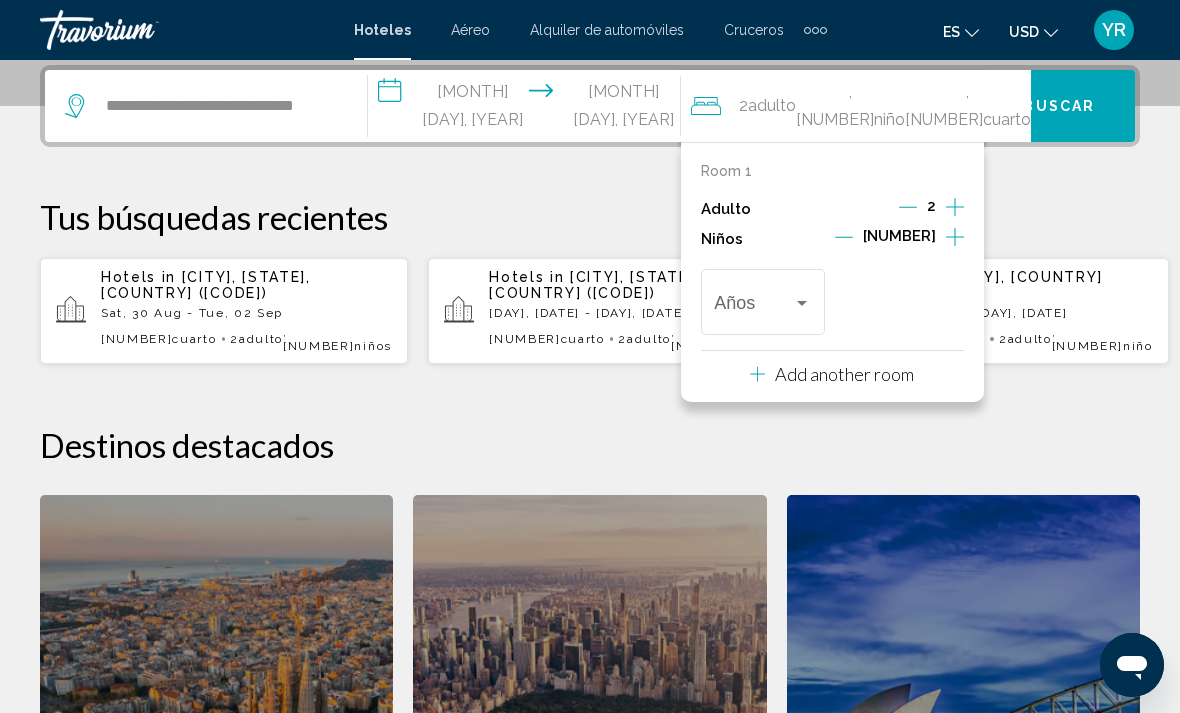 click at bounding box center [955, 239] 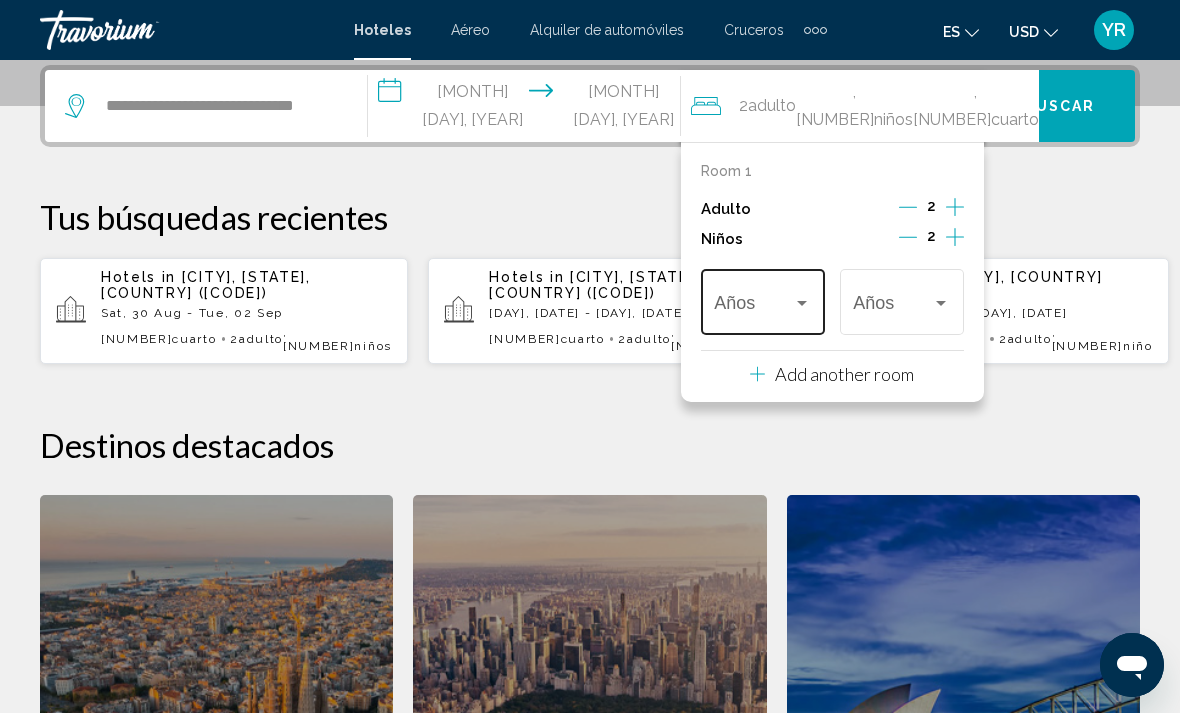 click at bounding box center (802, 303) 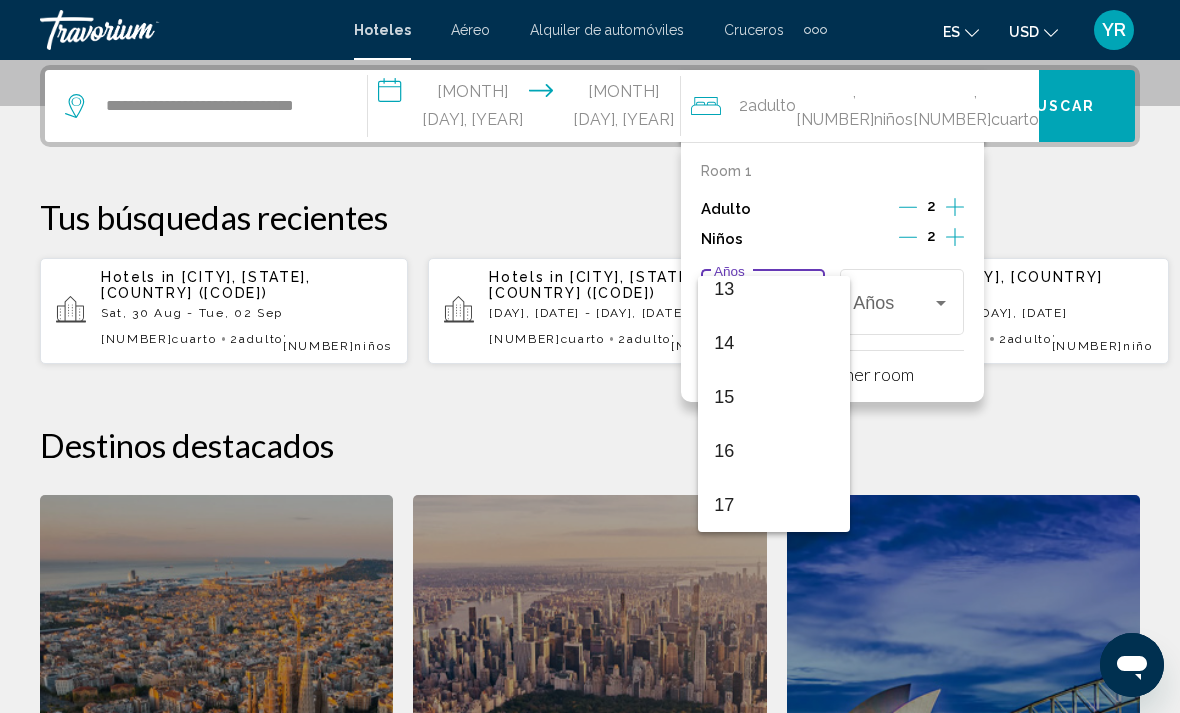 scroll, scrollTop: 716, scrollLeft: 0, axis: vertical 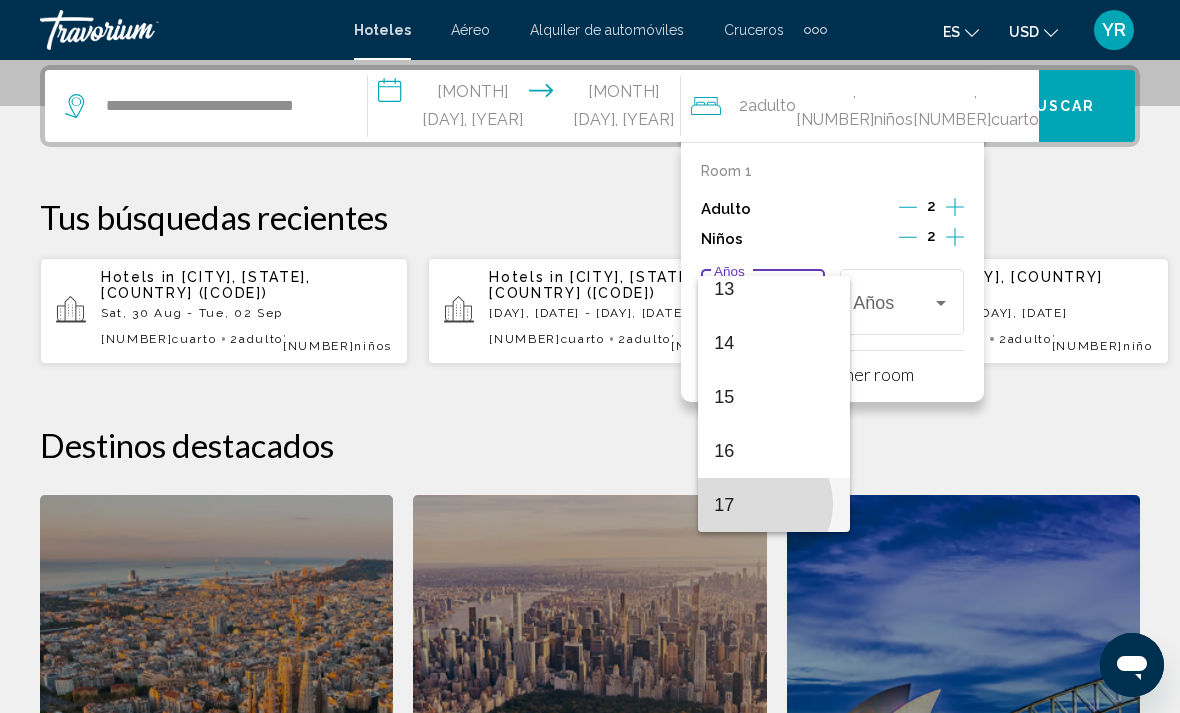 click on "17" at bounding box center (774, 505) 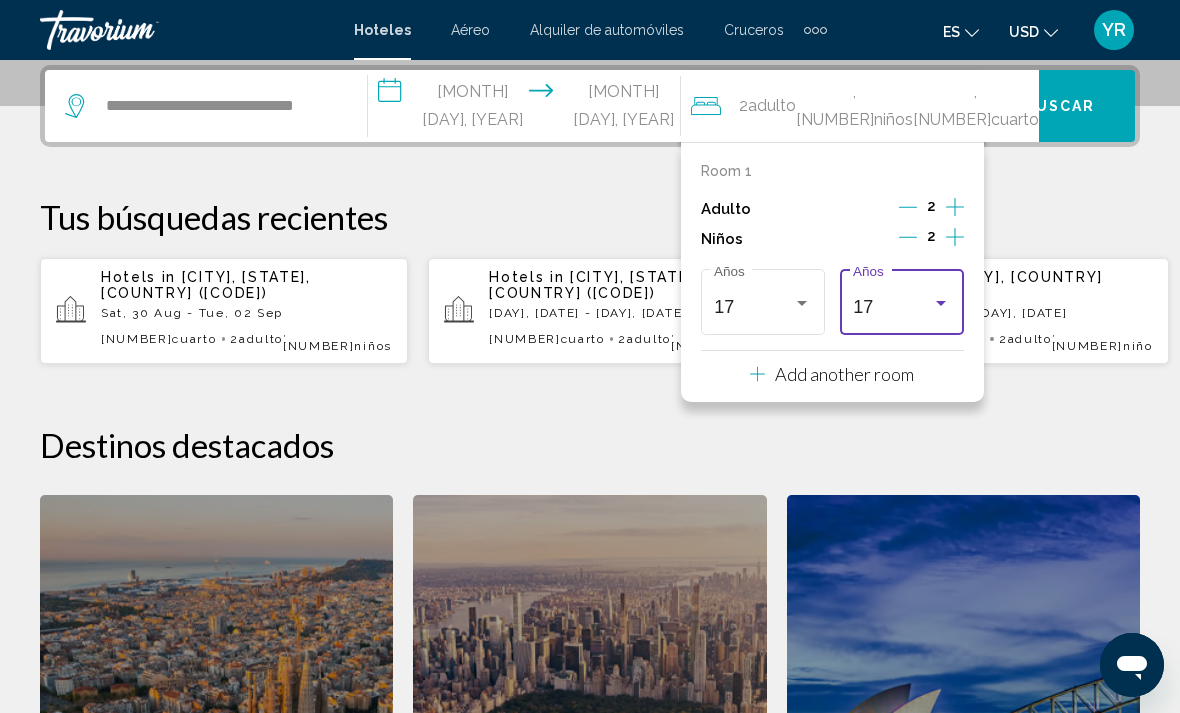 click at bounding box center [941, 303] 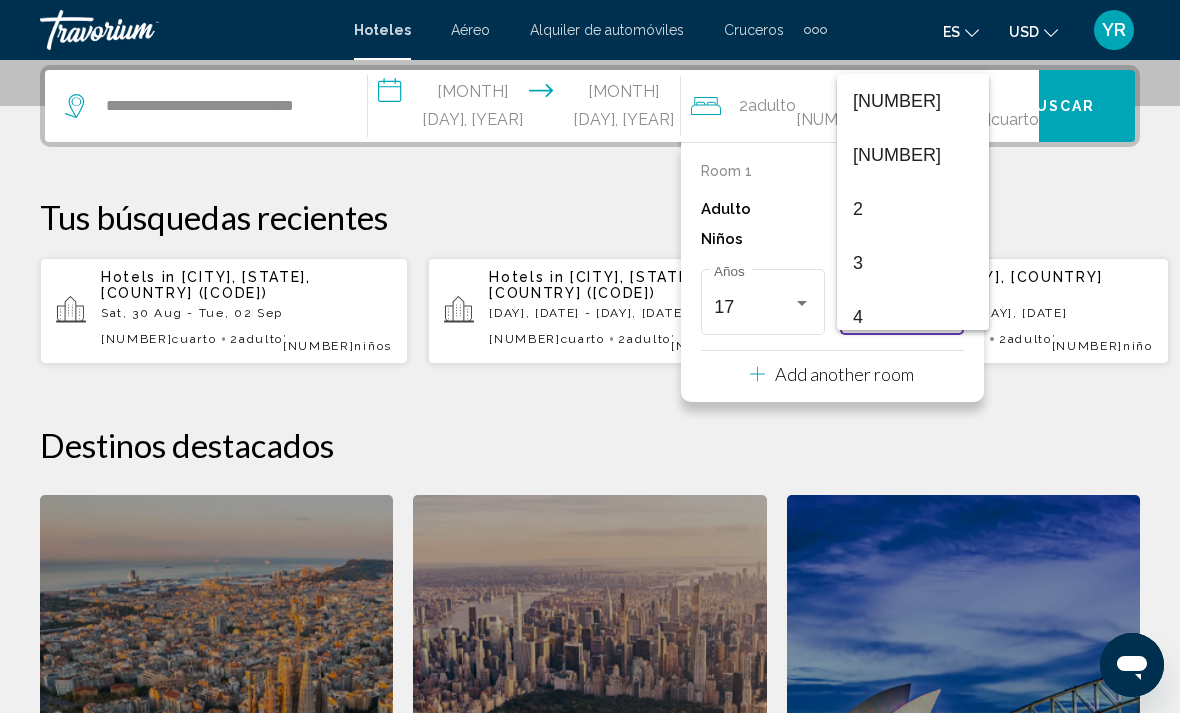 scroll, scrollTop: 716, scrollLeft: 0, axis: vertical 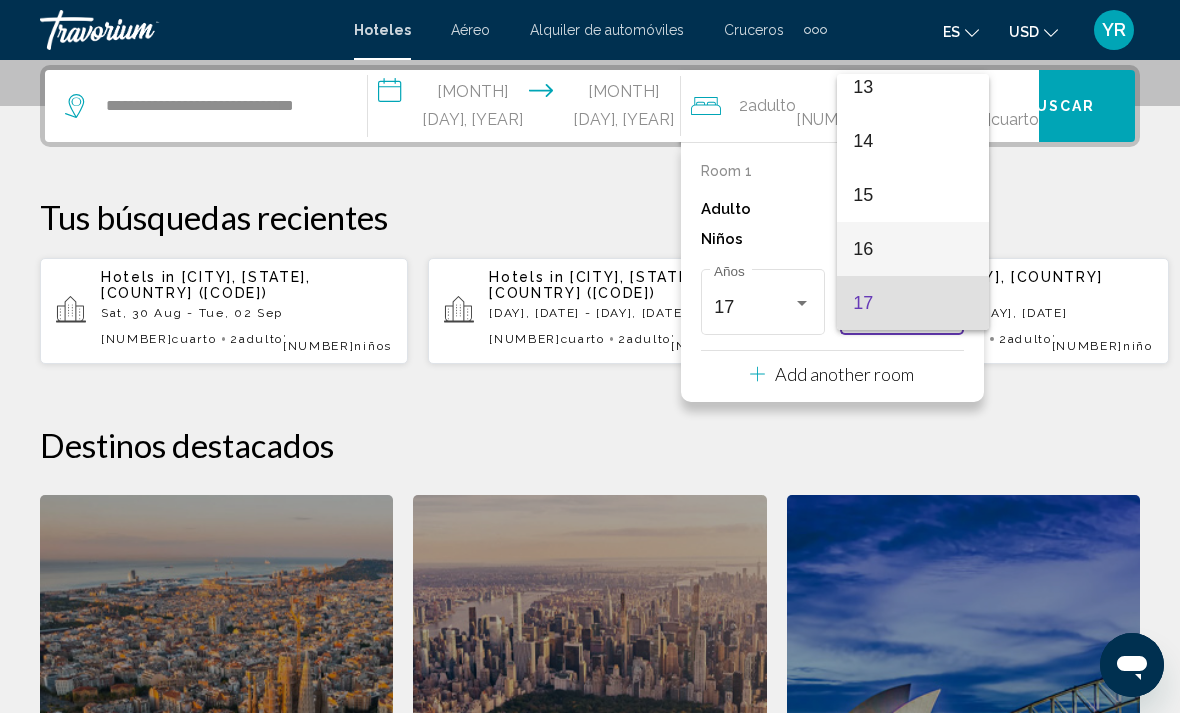 click on "16" at bounding box center (913, 249) 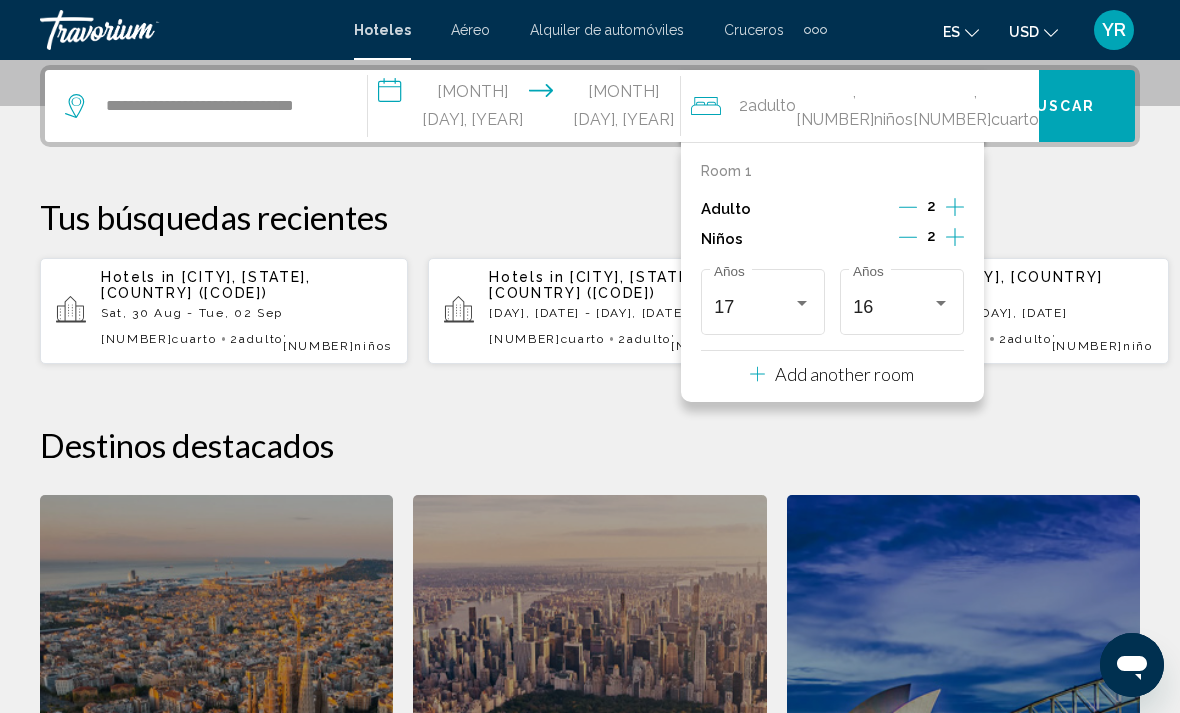 click on "Buscar" at bounding box center [1059, 106] 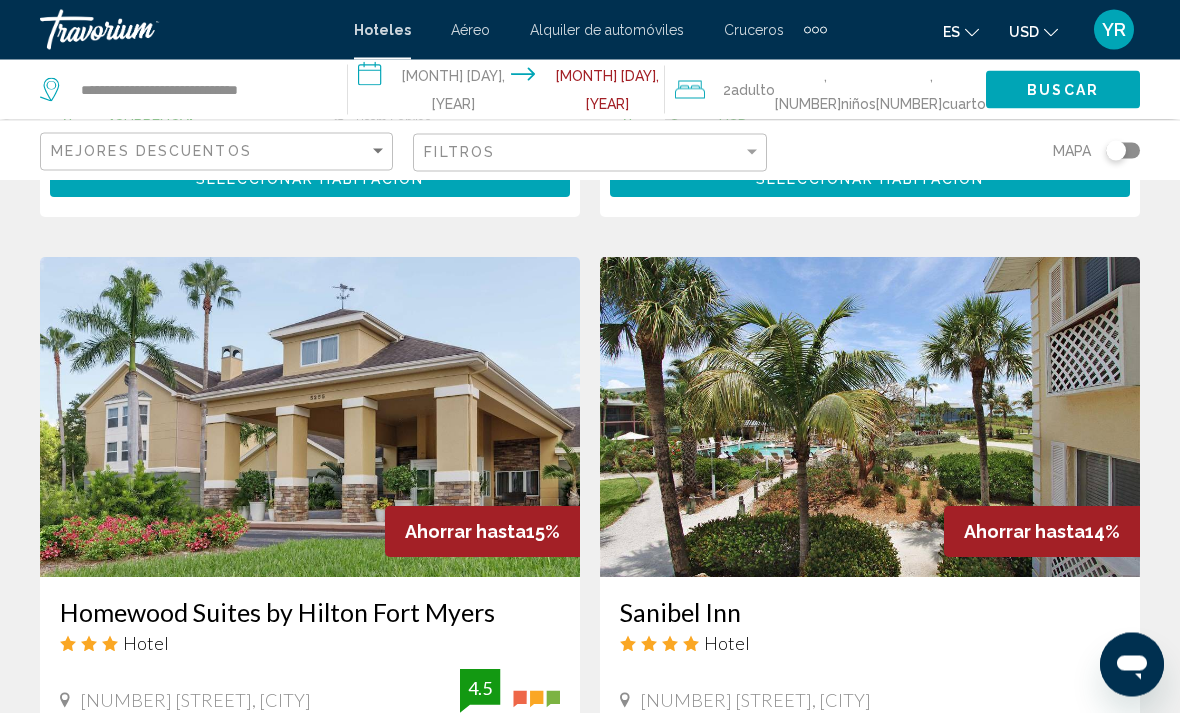scroll, scrollTop: 3602, scrollLeft: 0, axis: vertical 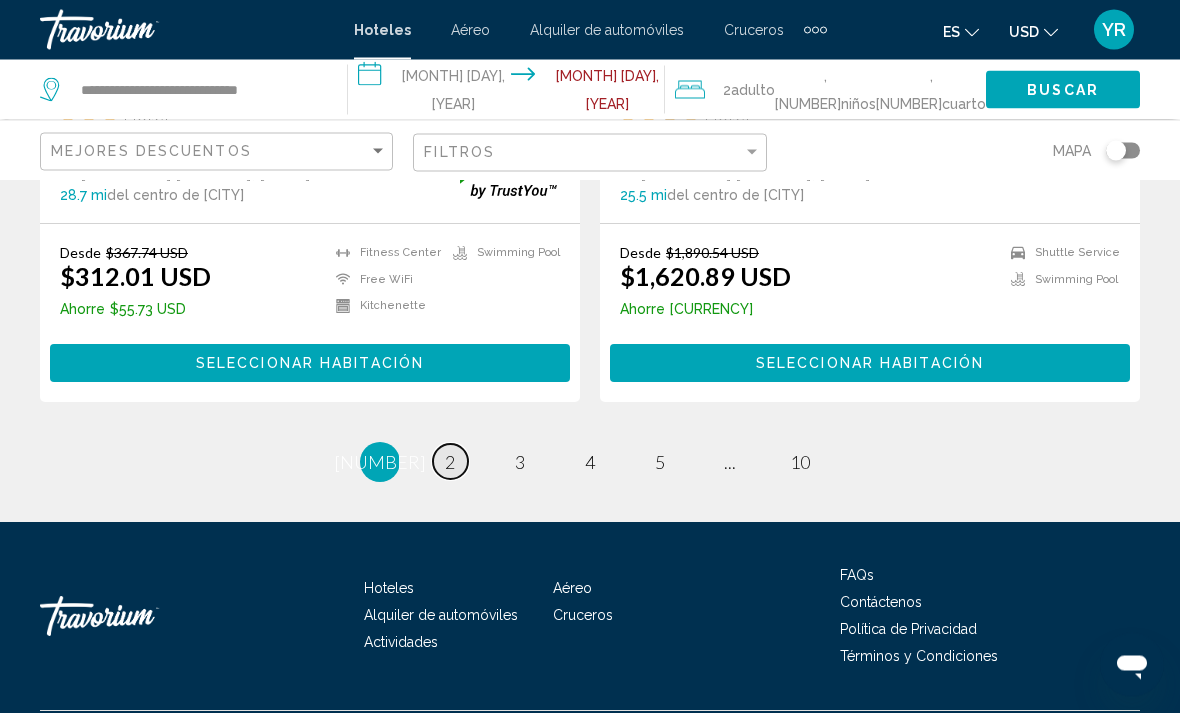 click on "page  2" at bounding box center (450, 462) 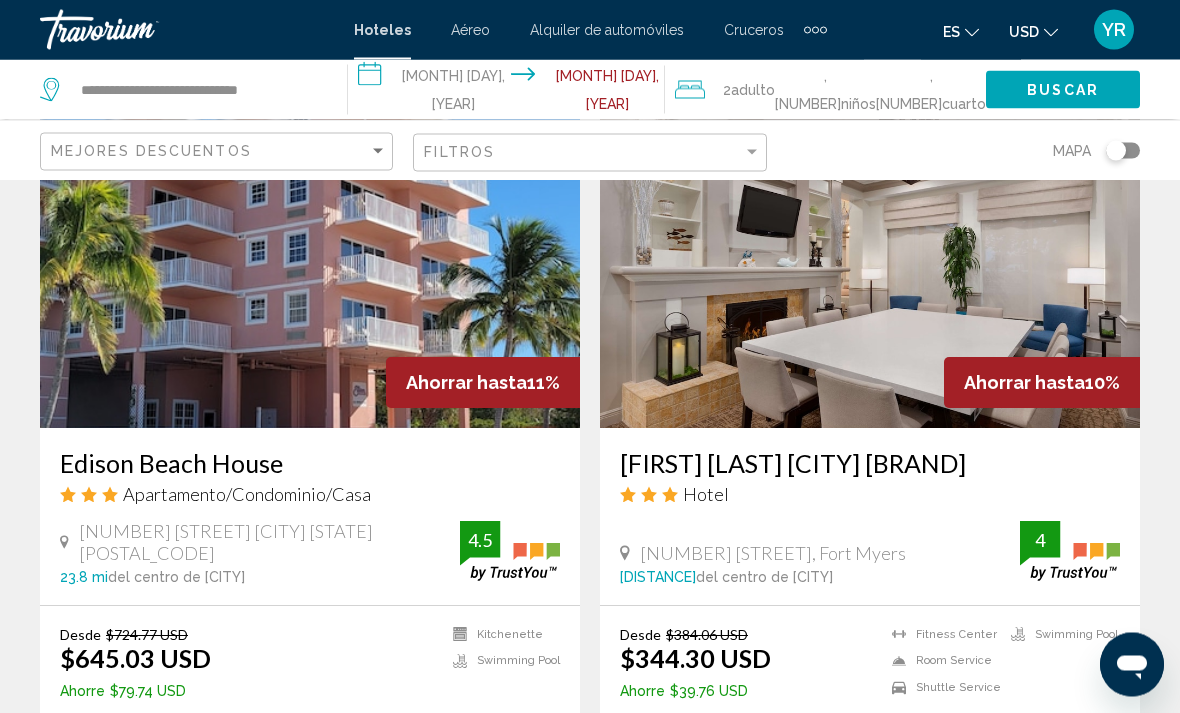 scroll, scrollTop: 3750, scrollLeft: 0, axis: vertical 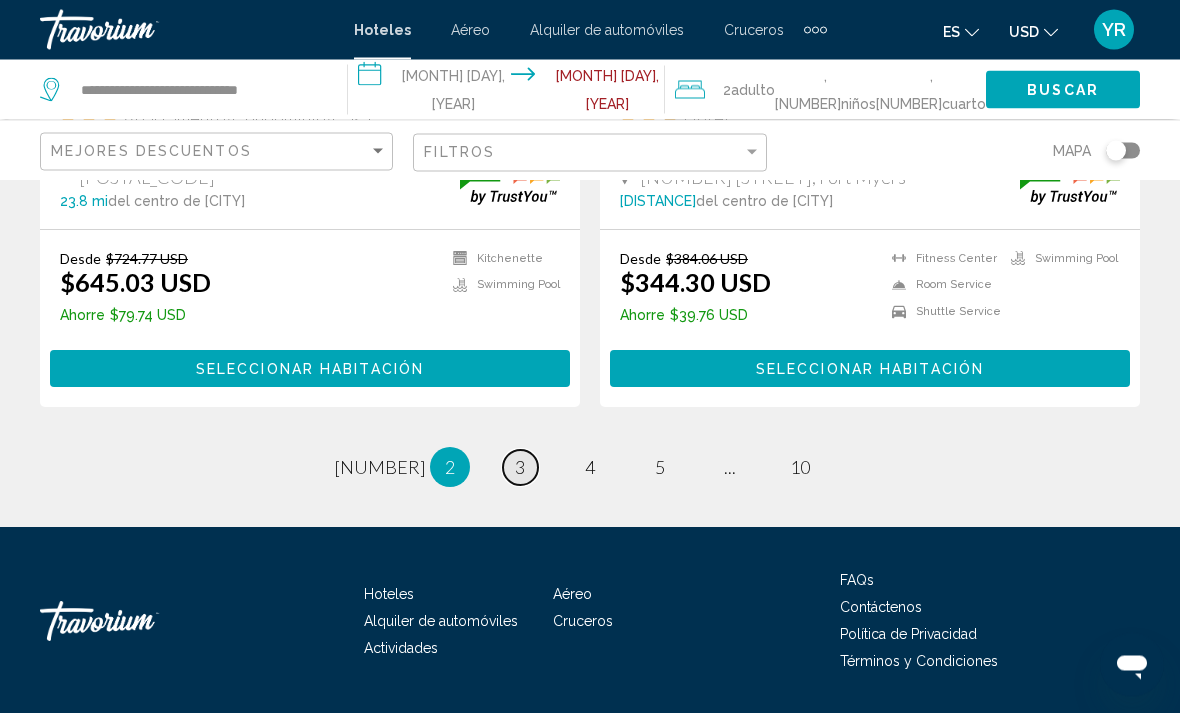 click on "page  3" at bounding box center (380, 468) 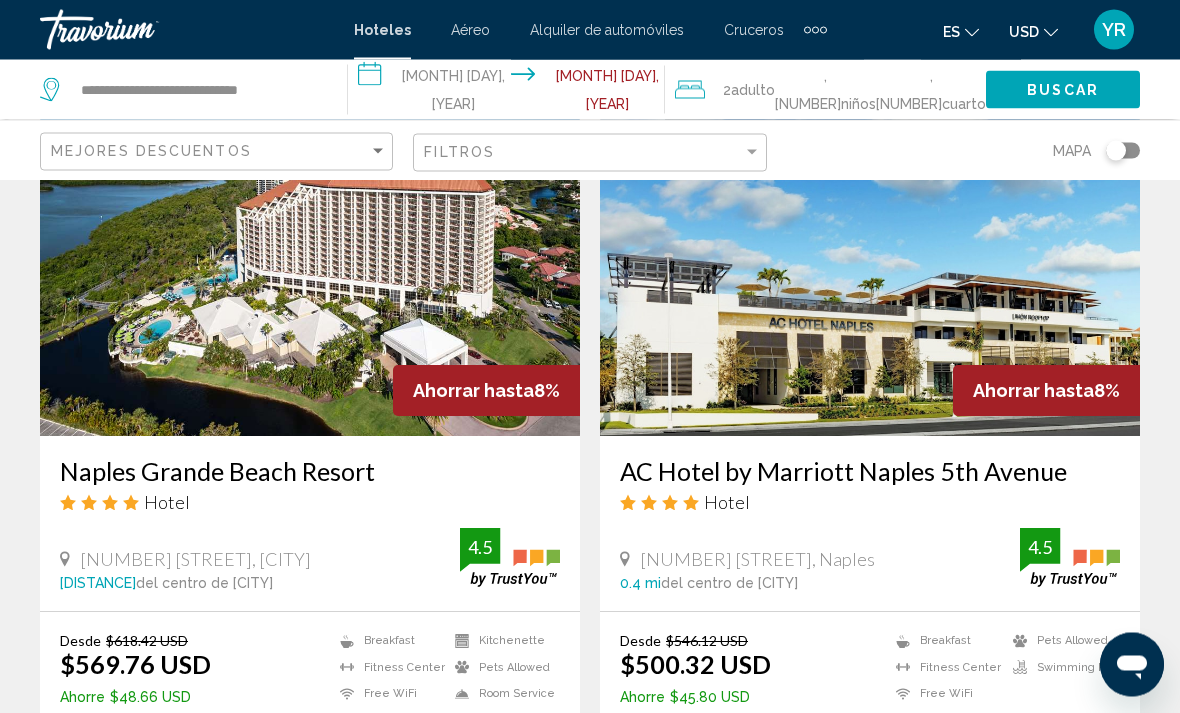 scroll, scrollTop: 3823, scrollLeft: 0, axis: vertical 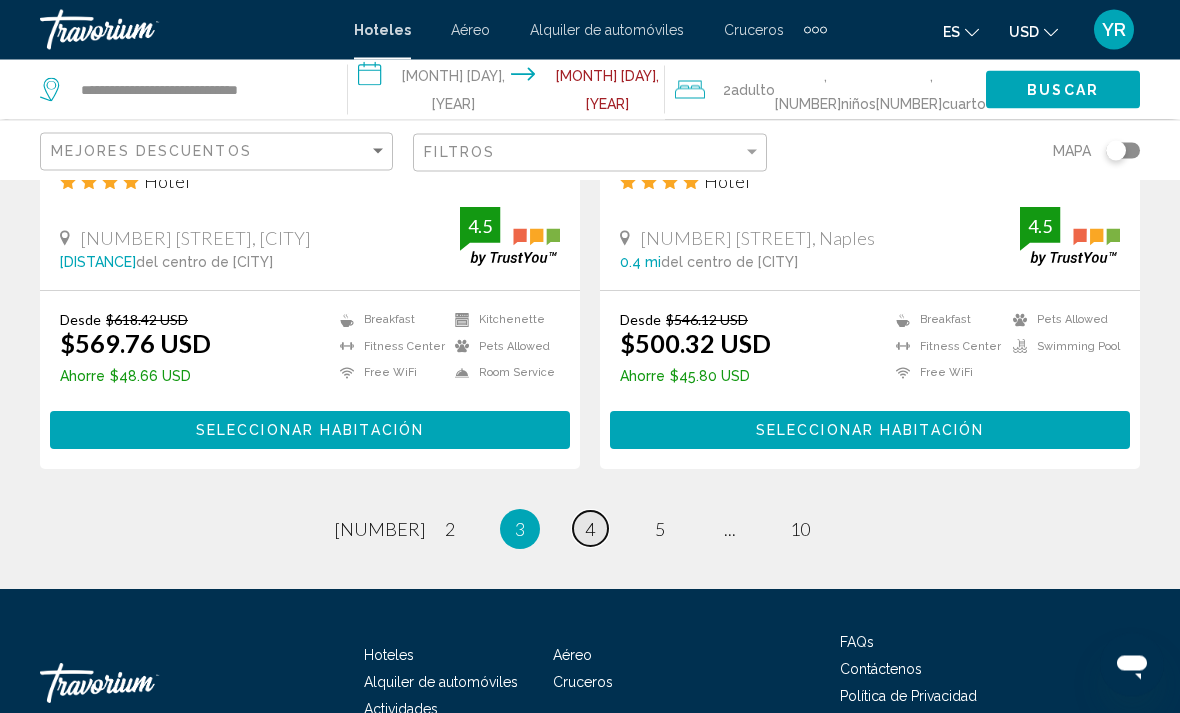 click on "page  4" at bounding box center (380, 529) 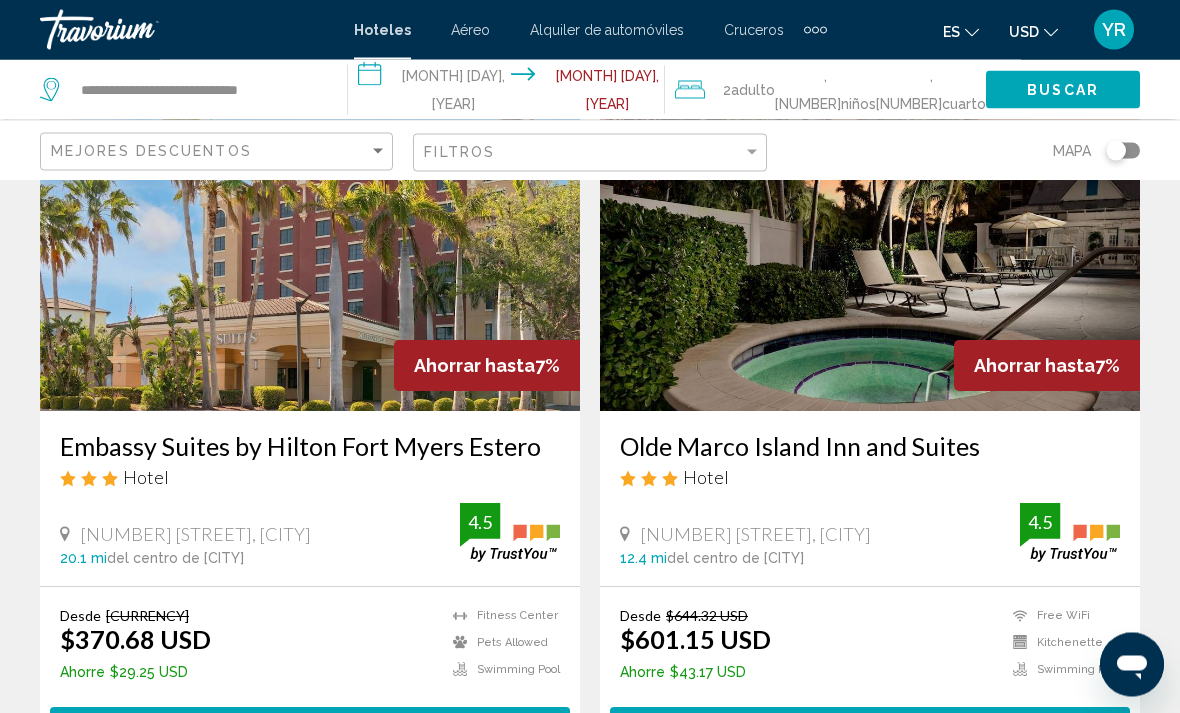 scroll, scrollTop: 0, scrollLeft: 0, axis: both 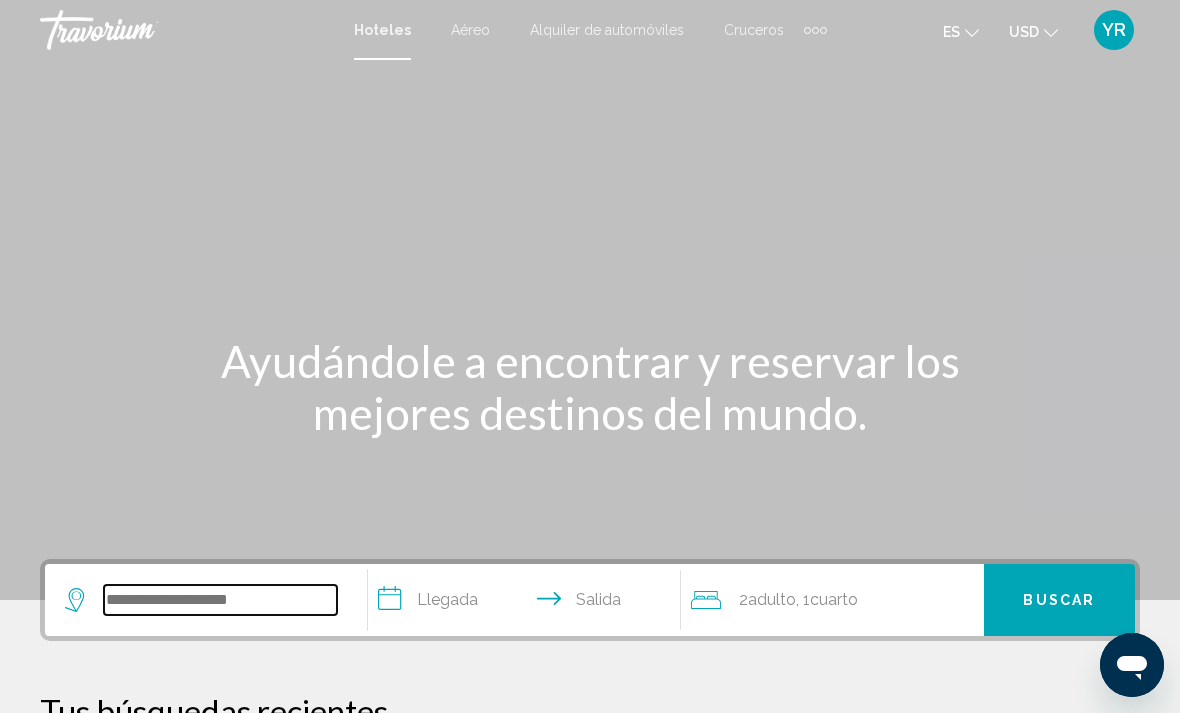 click at bounding box center (220, 600) 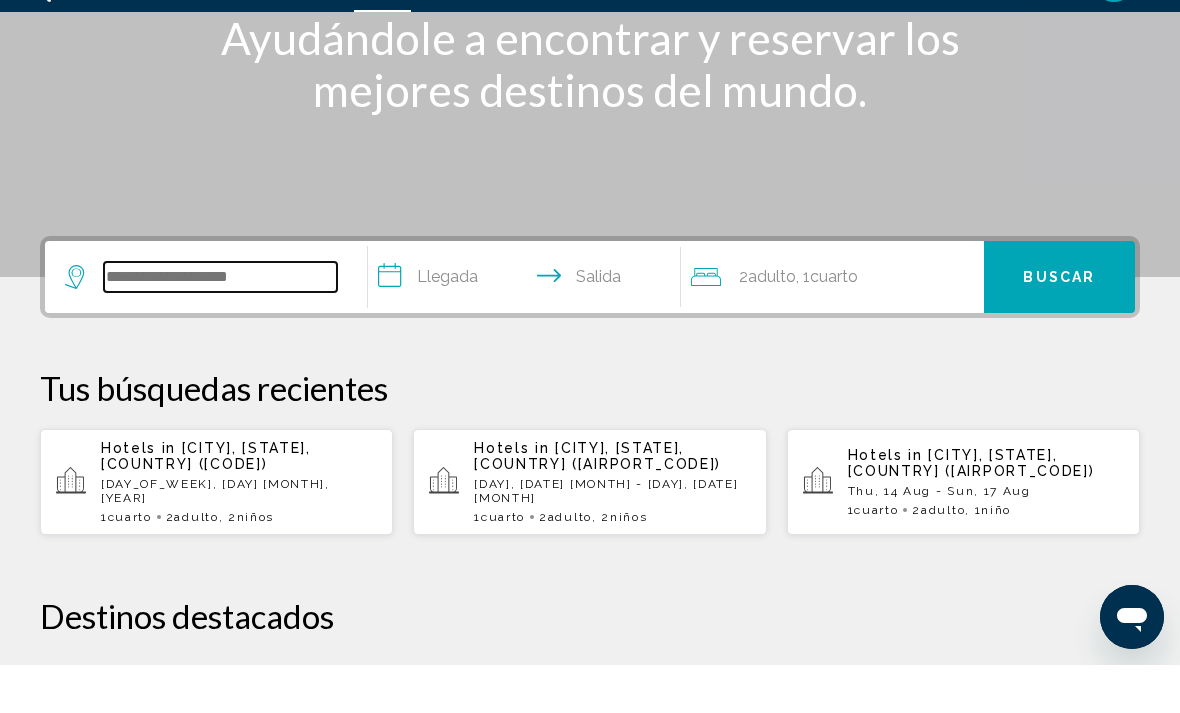 scroll, scrollTop: 323, scrollLeft: 0, axis: vertical 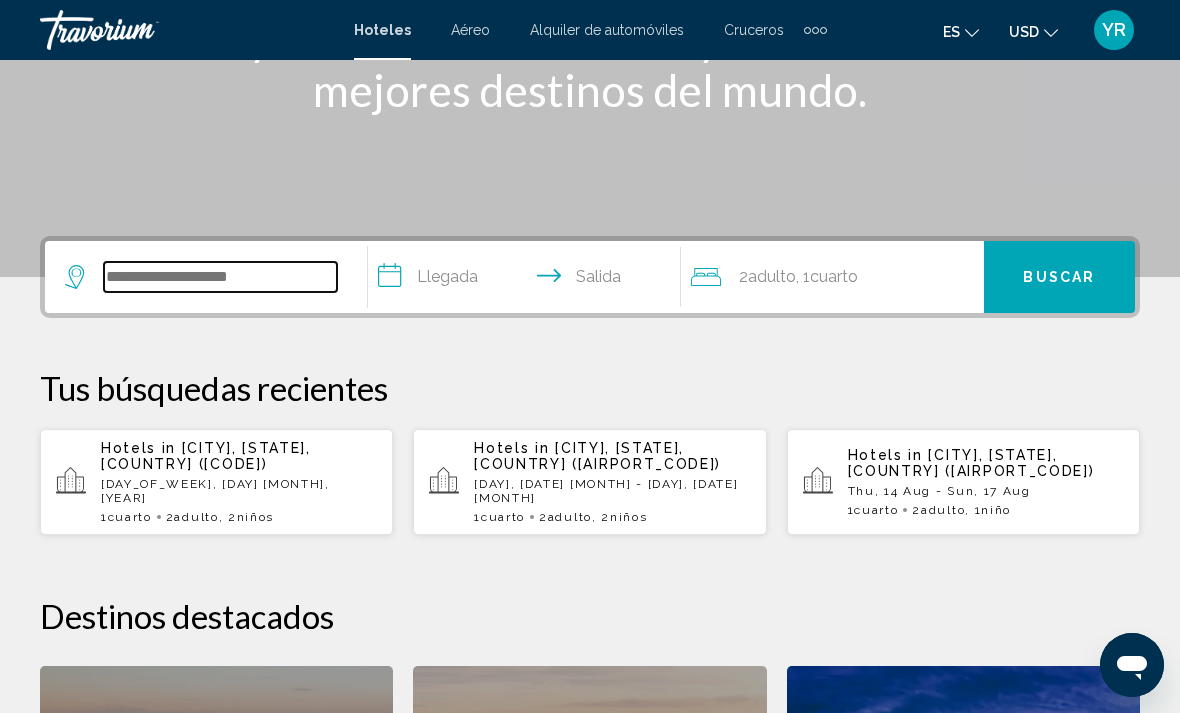 click at bounding box center [220, 277] 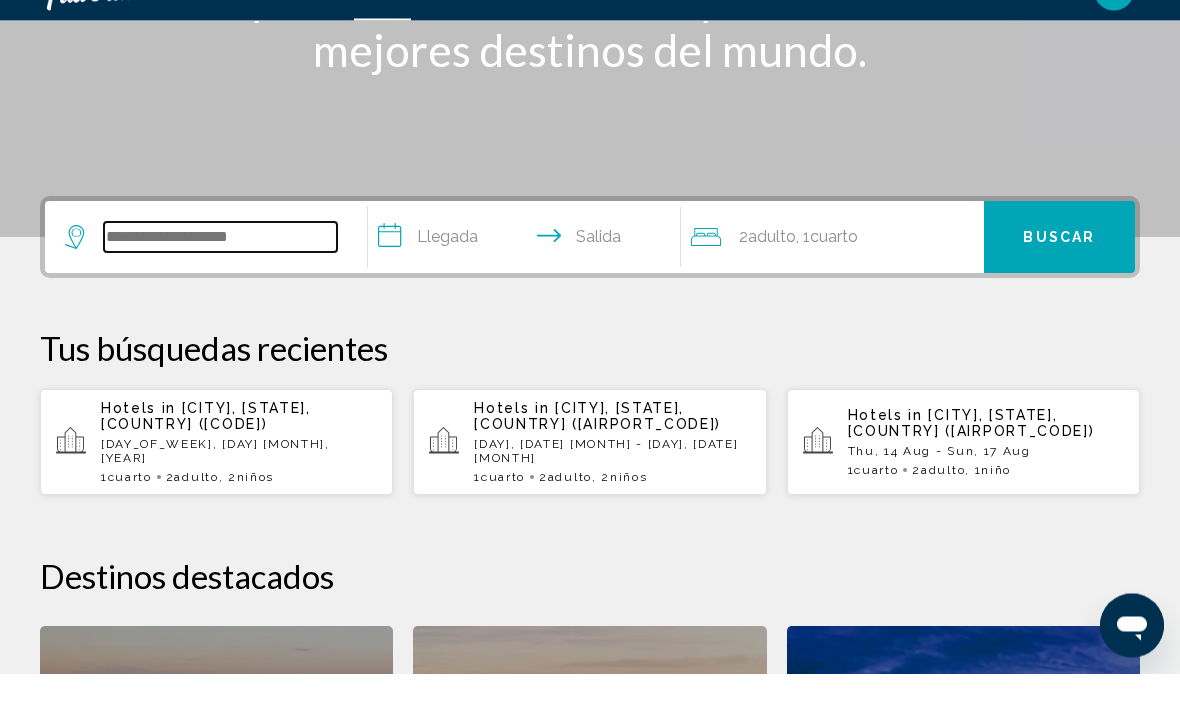 scroll, scrollTop: 425, scrollLeft: 0, axis: vertical 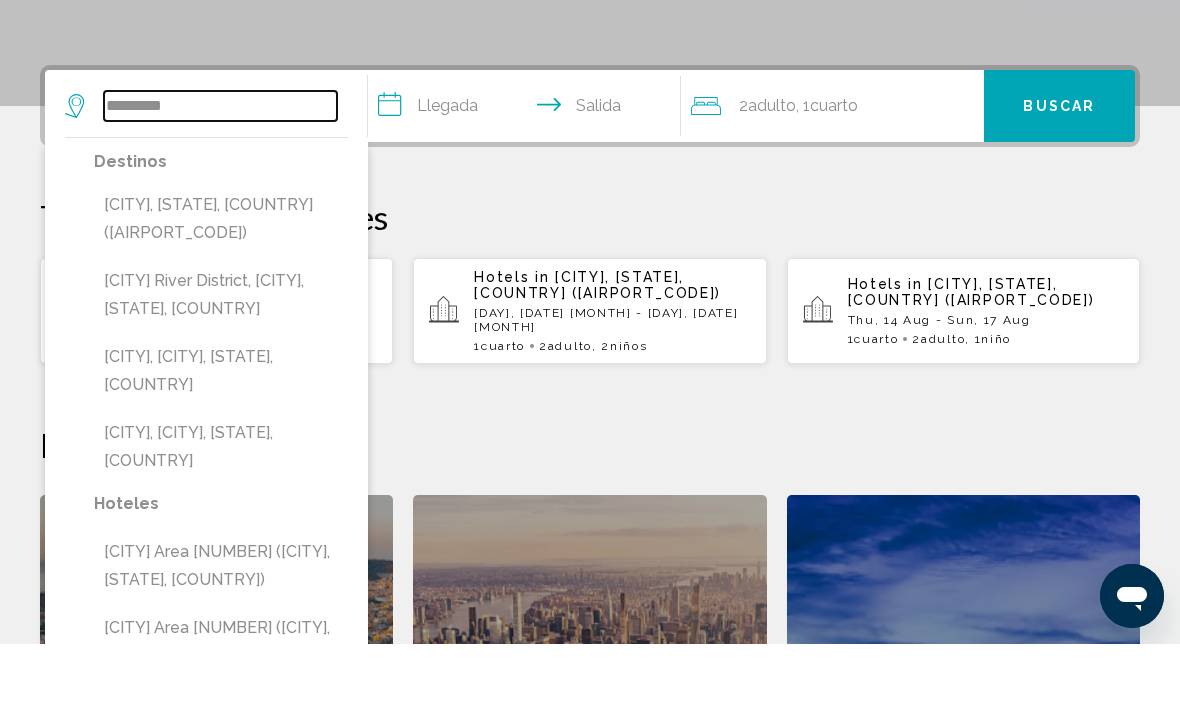type on "*********" 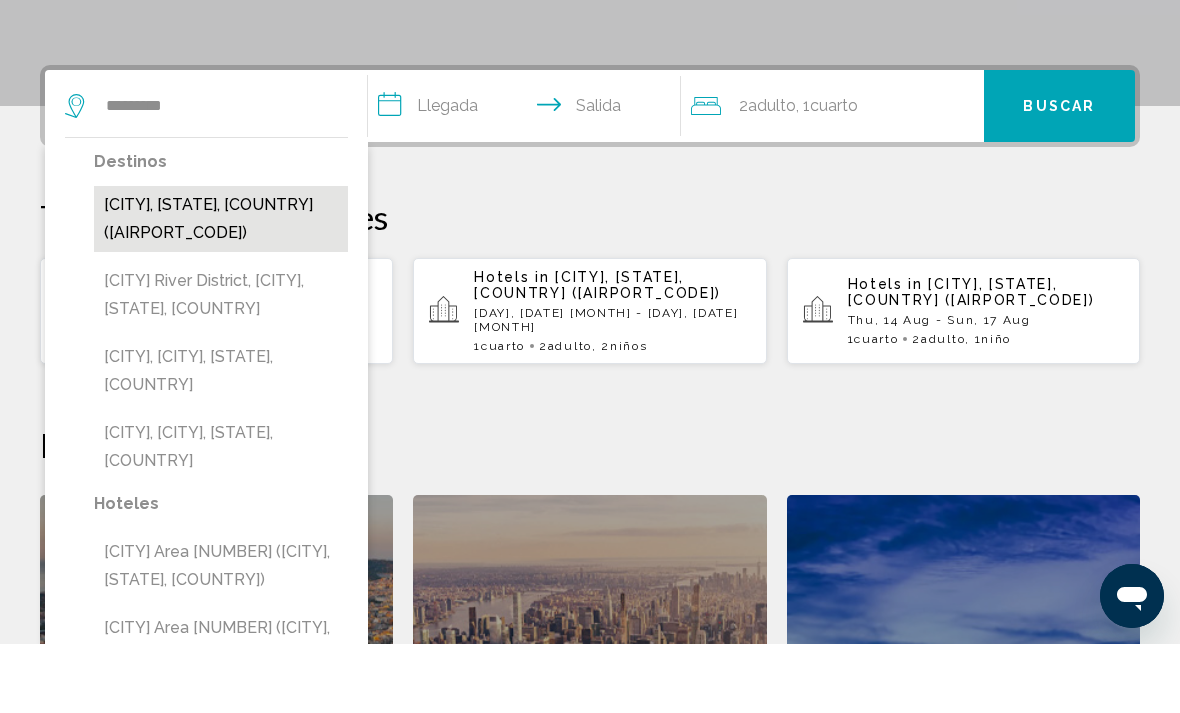 click on "[CITY], [STATE], [COUNTRY] ([AIRPORT_CODE])" at bounding box center (221, 288) 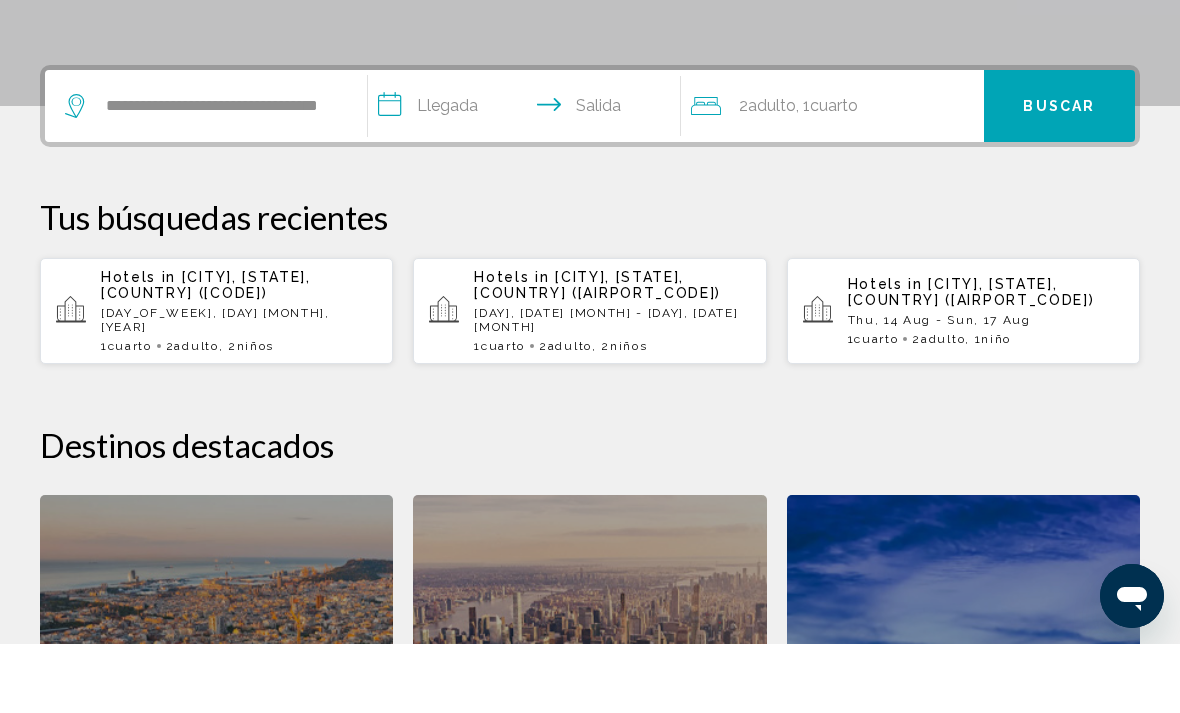 click on "**********" at bounding box center (528, 178) 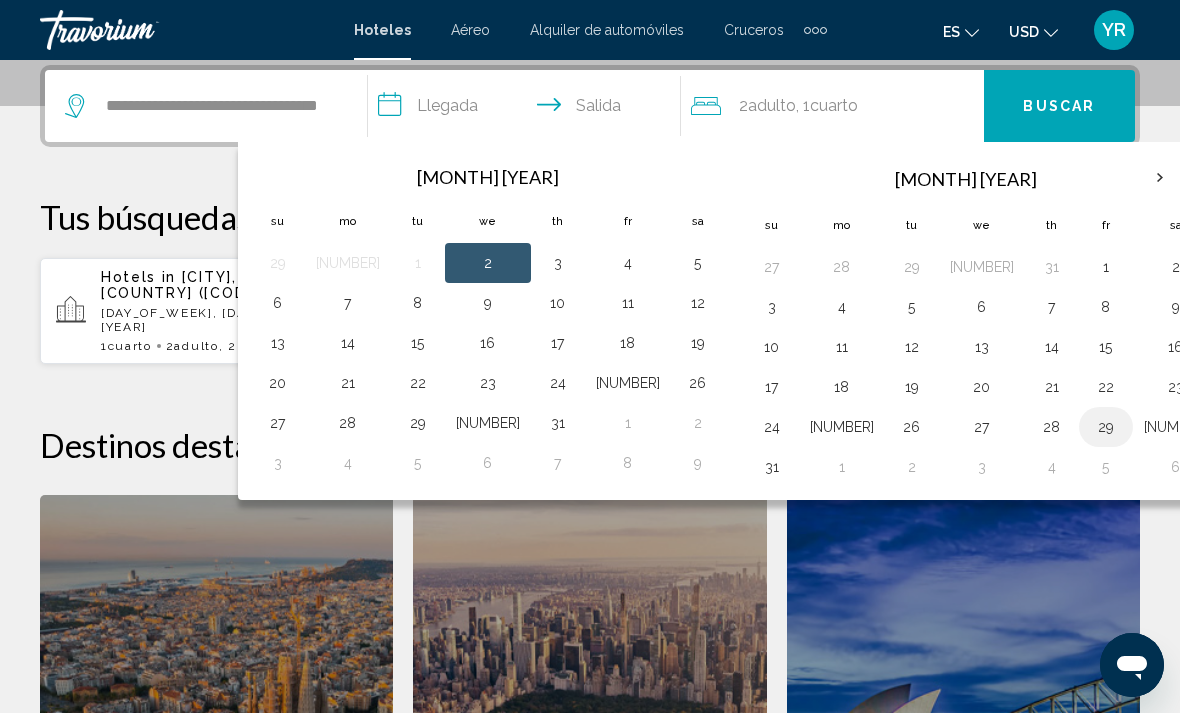 click on "29" at bounding box center [912, 267] 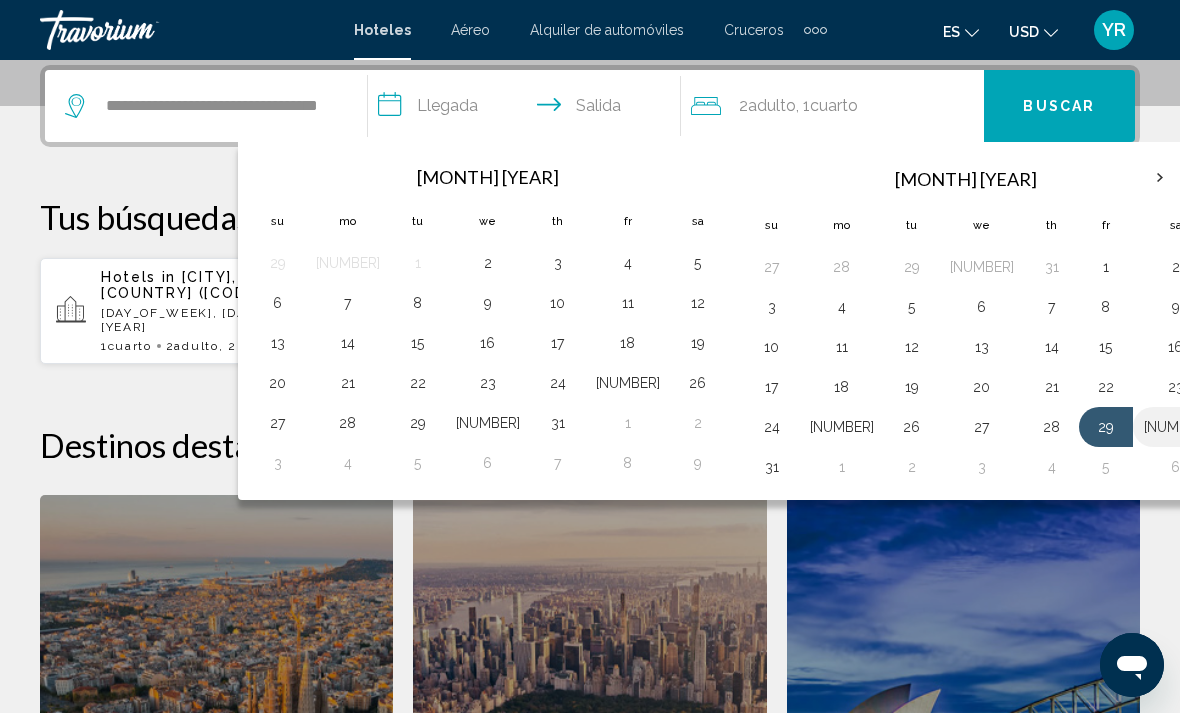 click on "[NUMBER]" at bounding box center (1176, 427) 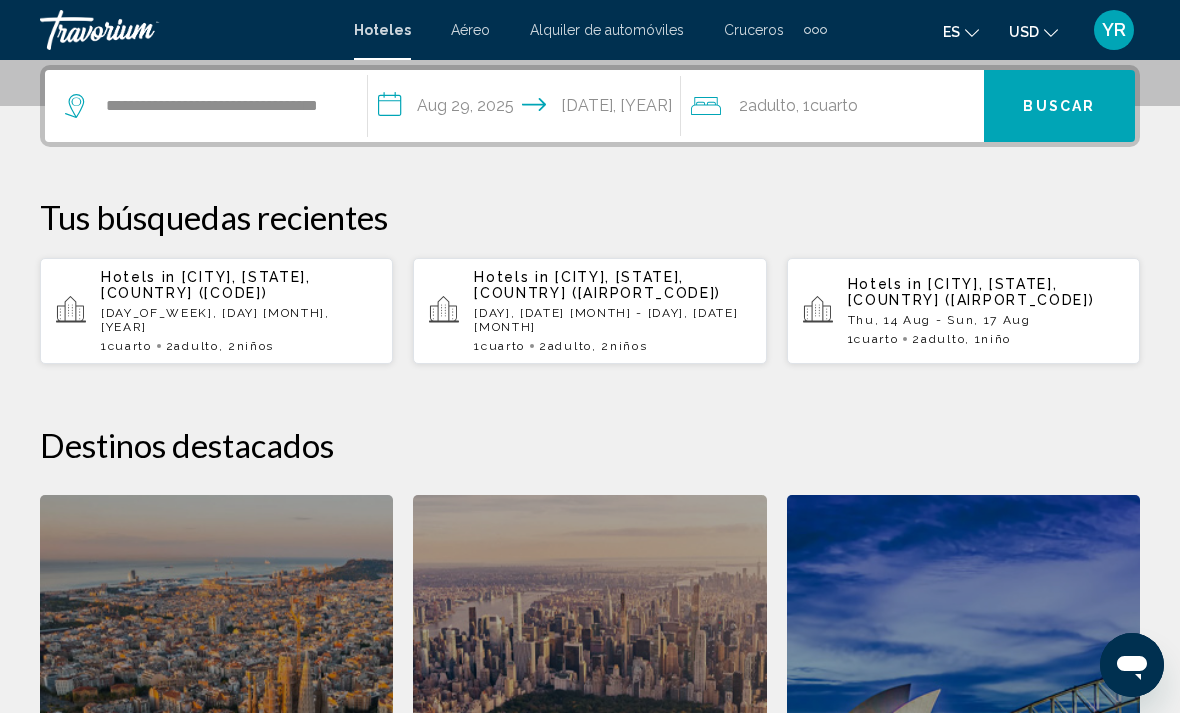 click on "**********" at bounding box center [528, 109] 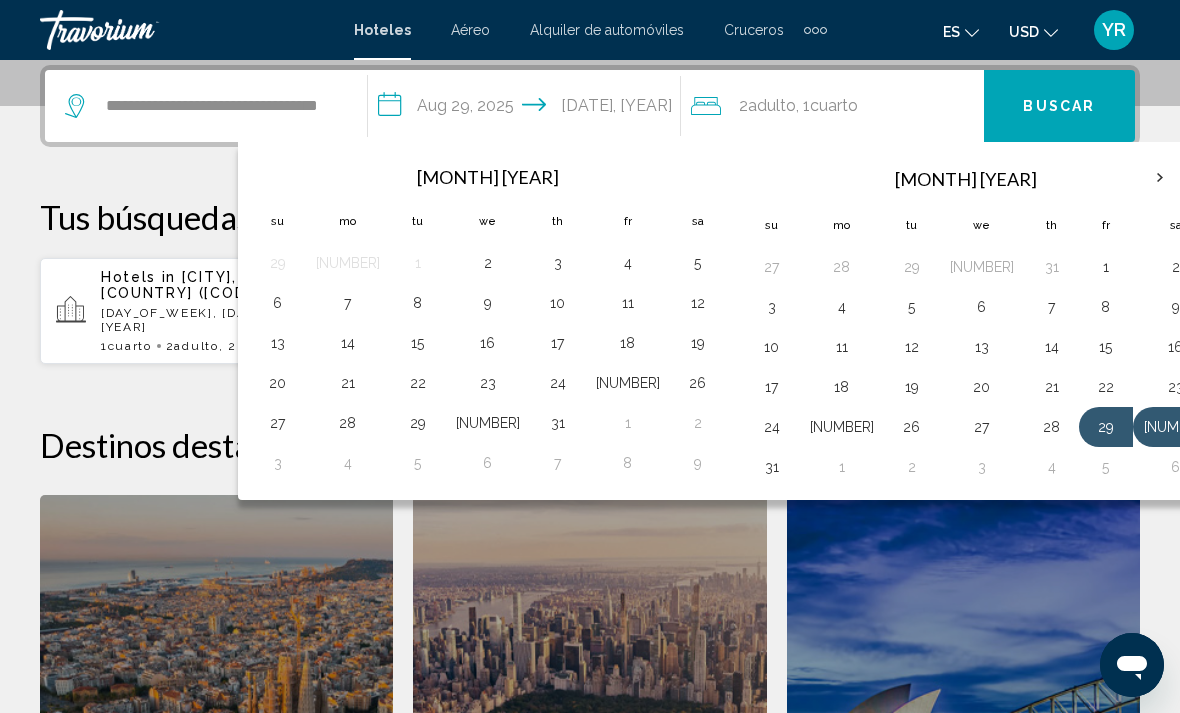 click on "[NUMBER]" at bounding box center (1176, 427) 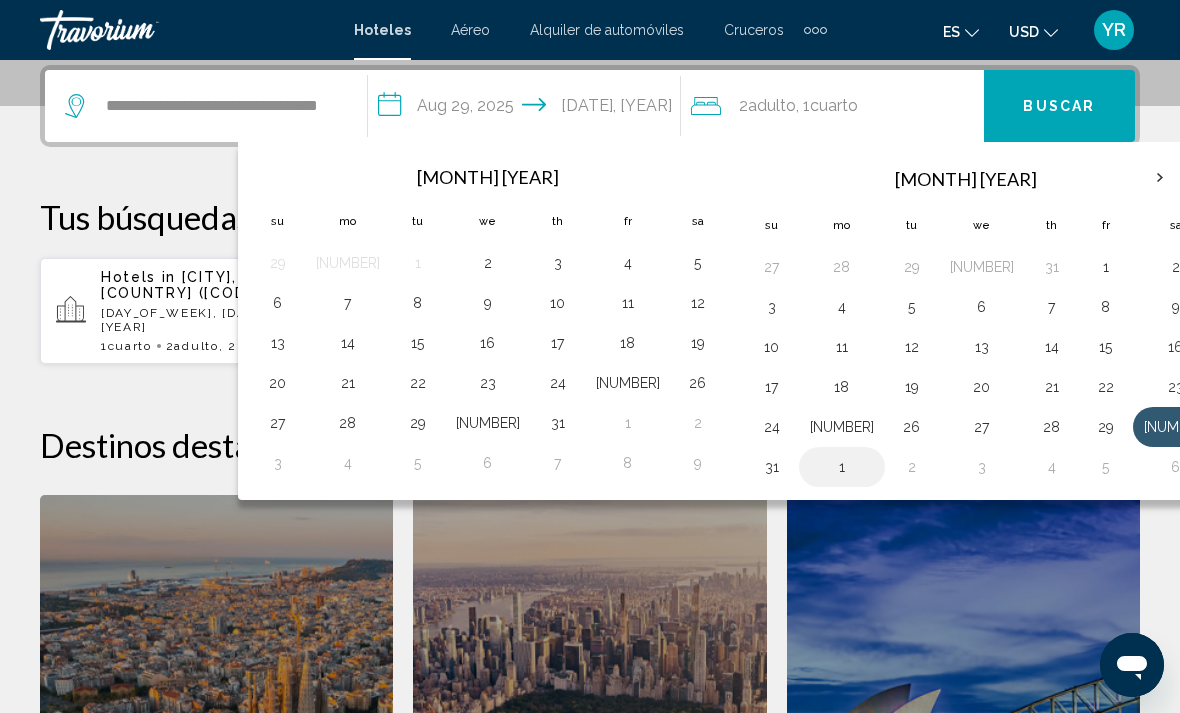 click on "1" at bounding box center (842, 467) 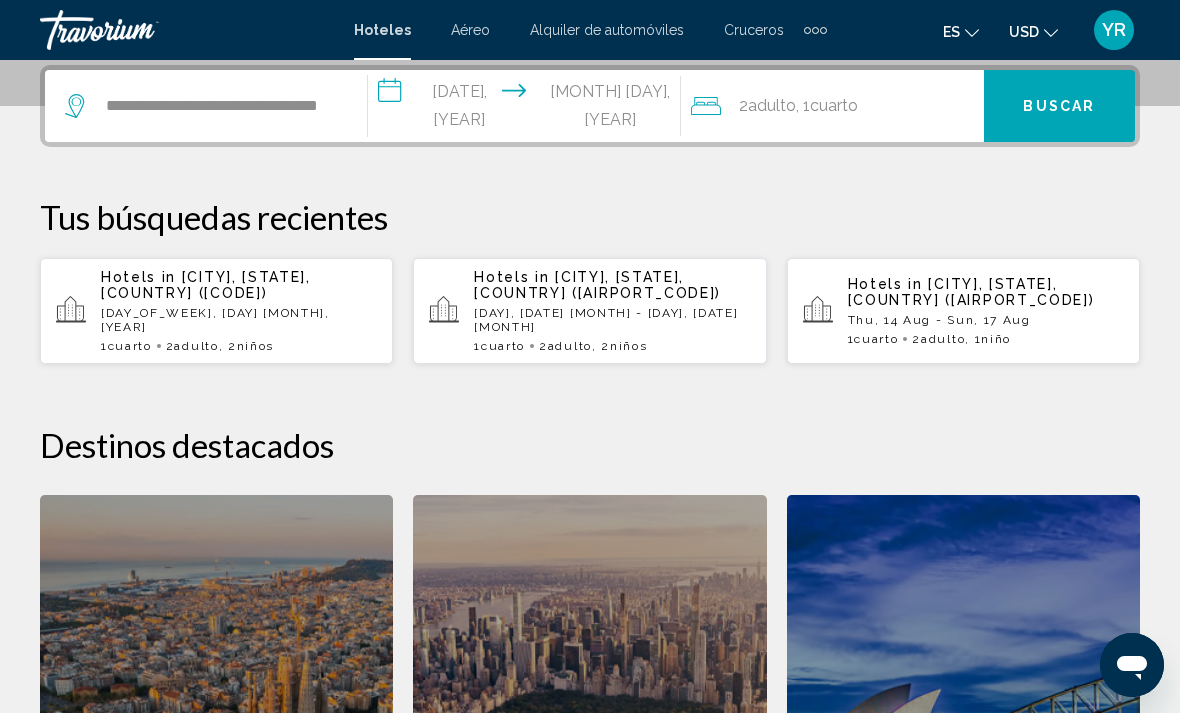 click on "Cuarto" at bounding box center [834, 105] 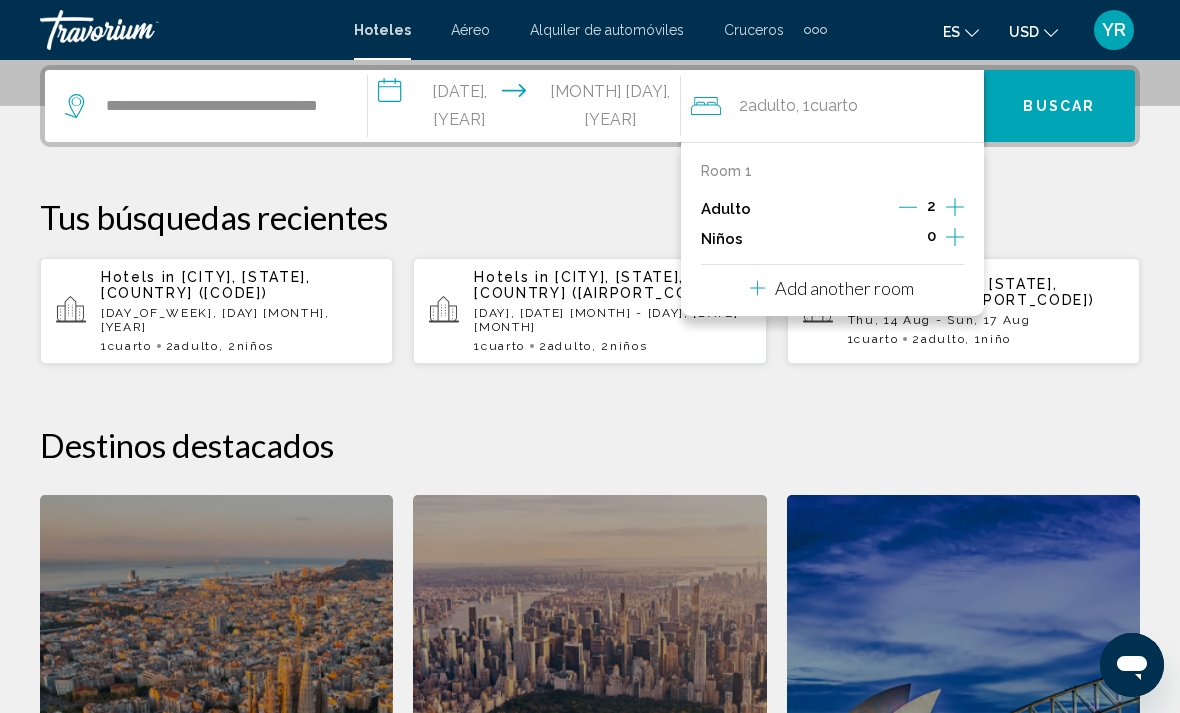 click at bounding box center [955, 237] 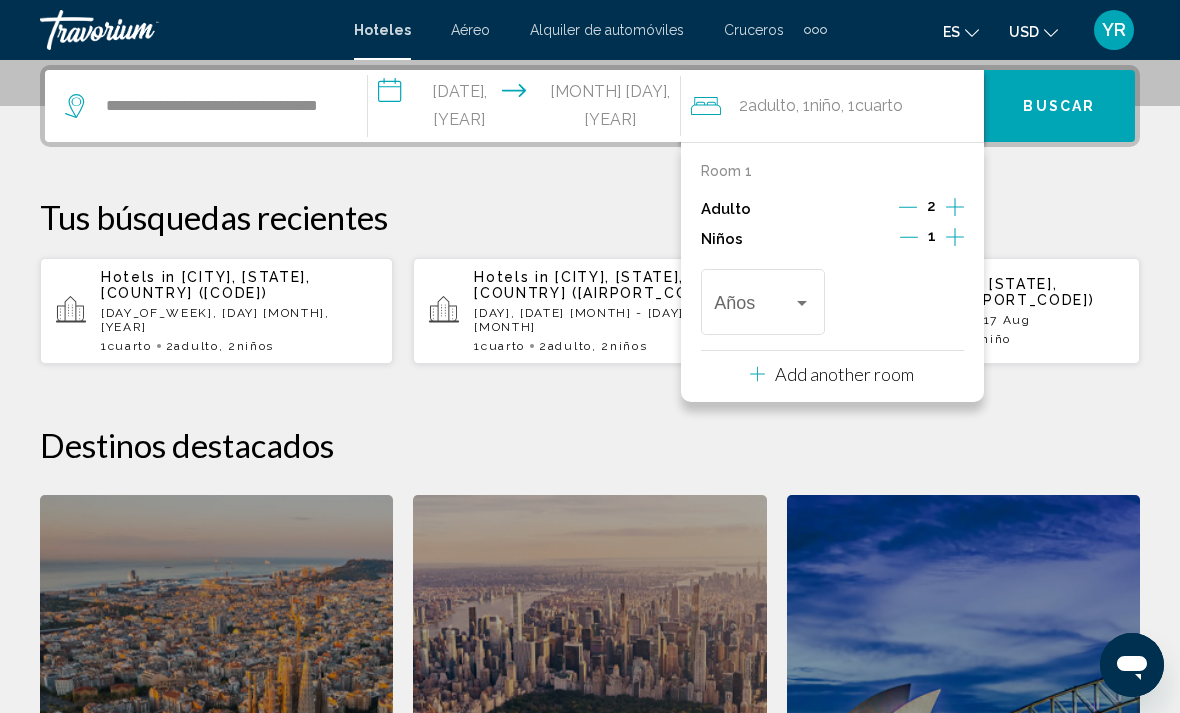 click at bounding box center [955, 237] 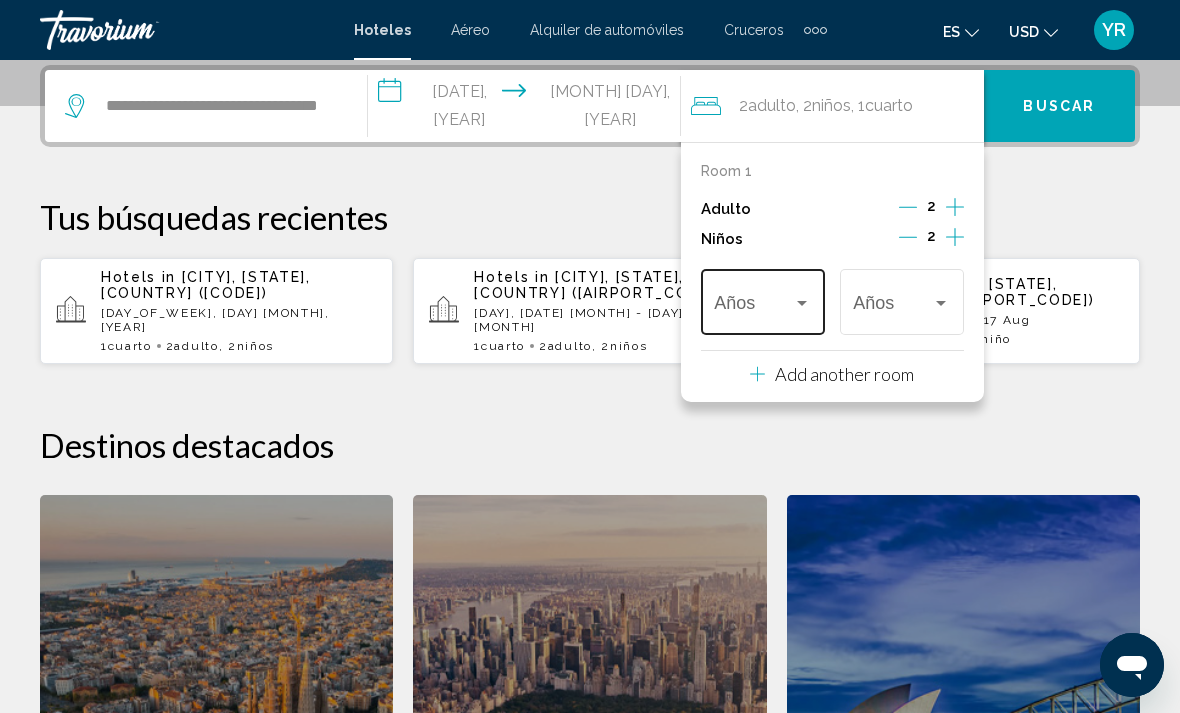 click at bounding box center (802, 303) 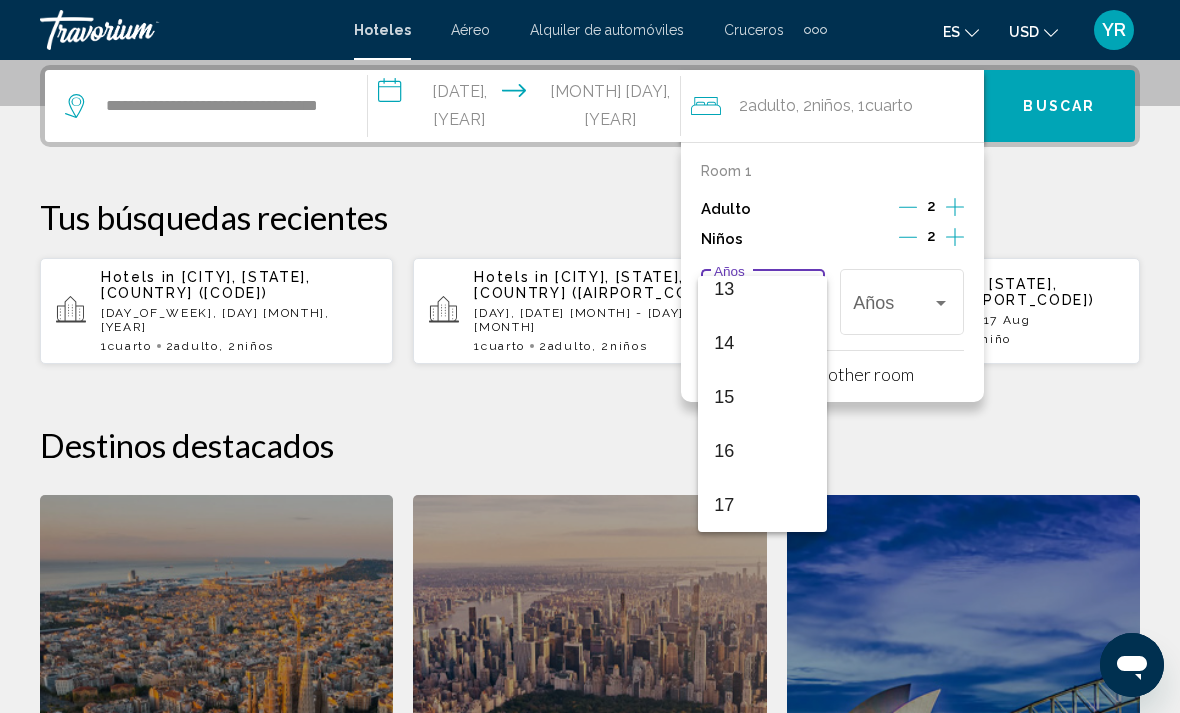 scroll, scrollTop: 716, scrollLeft: 0, axis: vertical 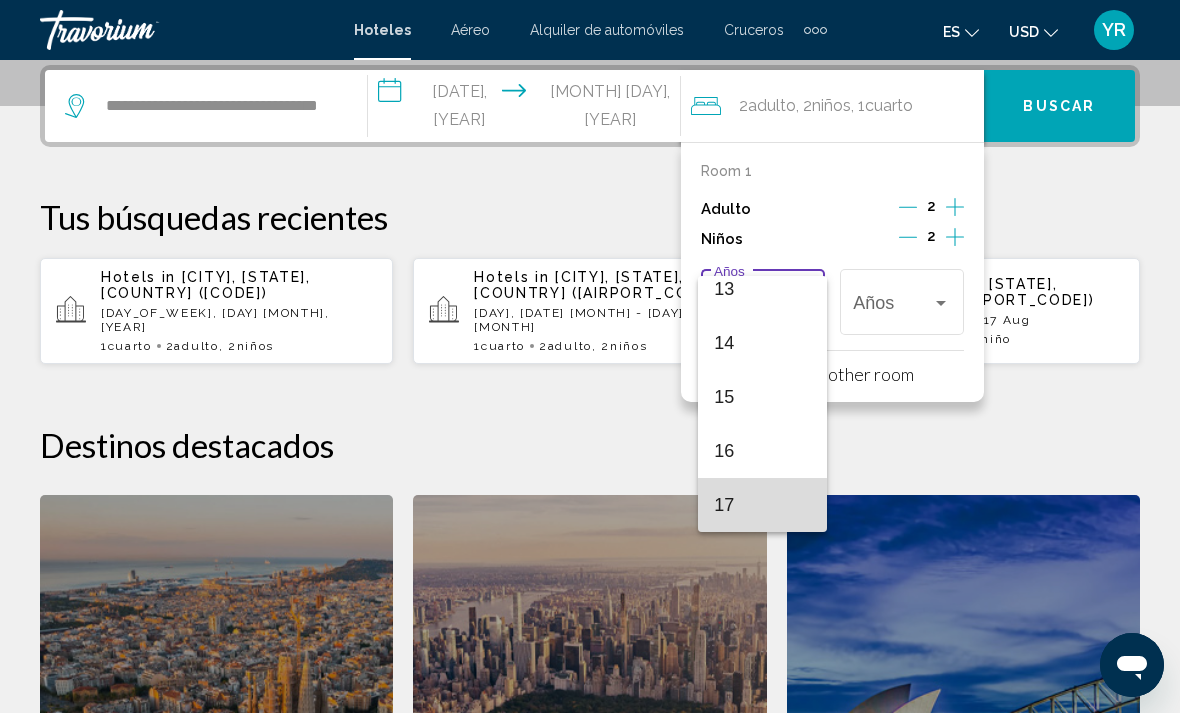 click on "17" at bounding box center [762, 505] 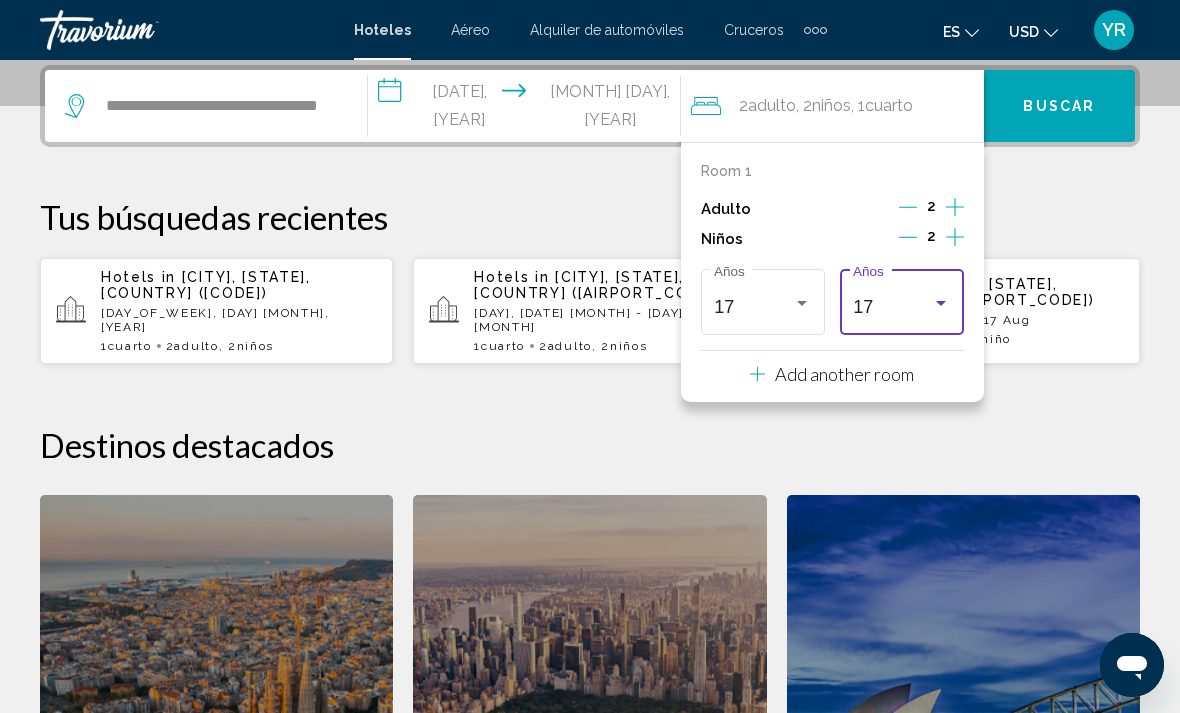 click on "17" at bounding box center [892, 307] 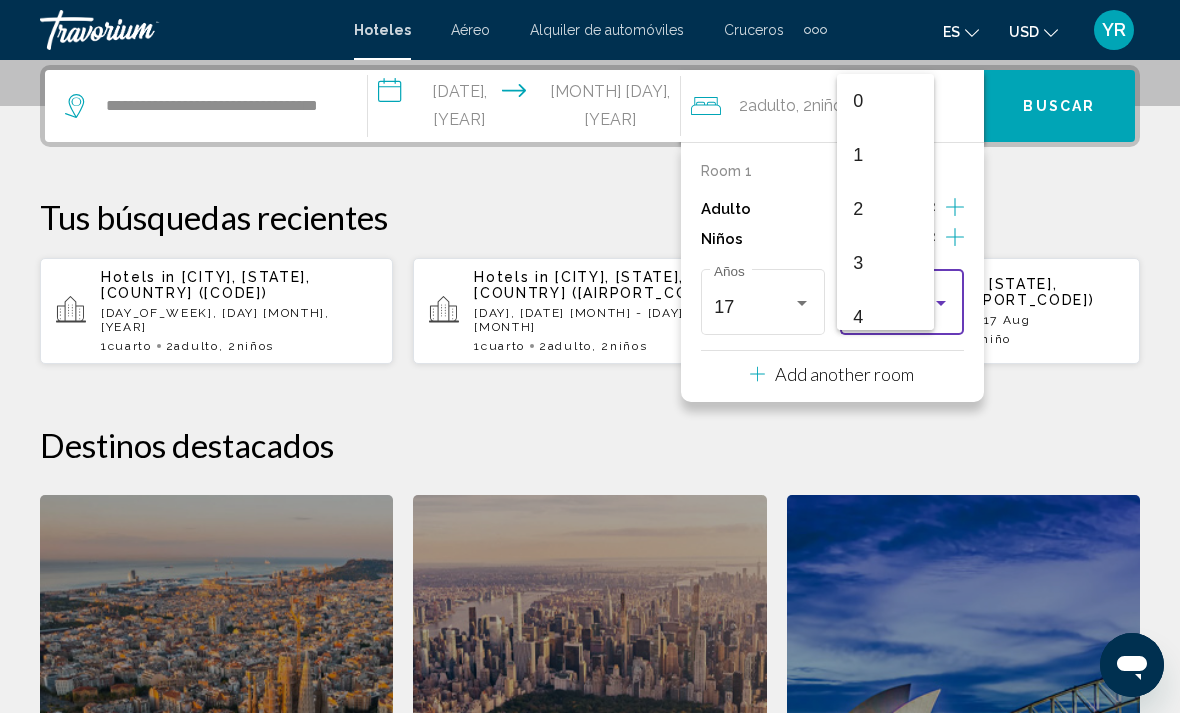 scroll, scrollTop: 716, scrollLeft: 0, axis: vertical 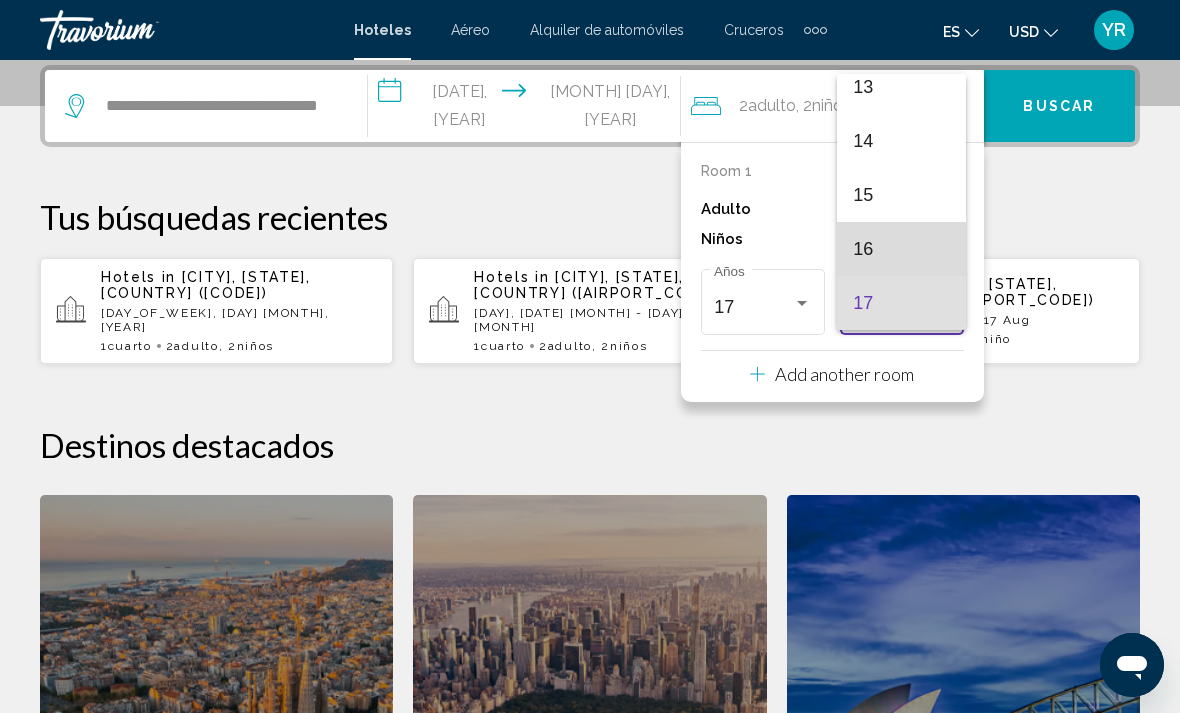 click on "16" at bounding box center (901, 249) 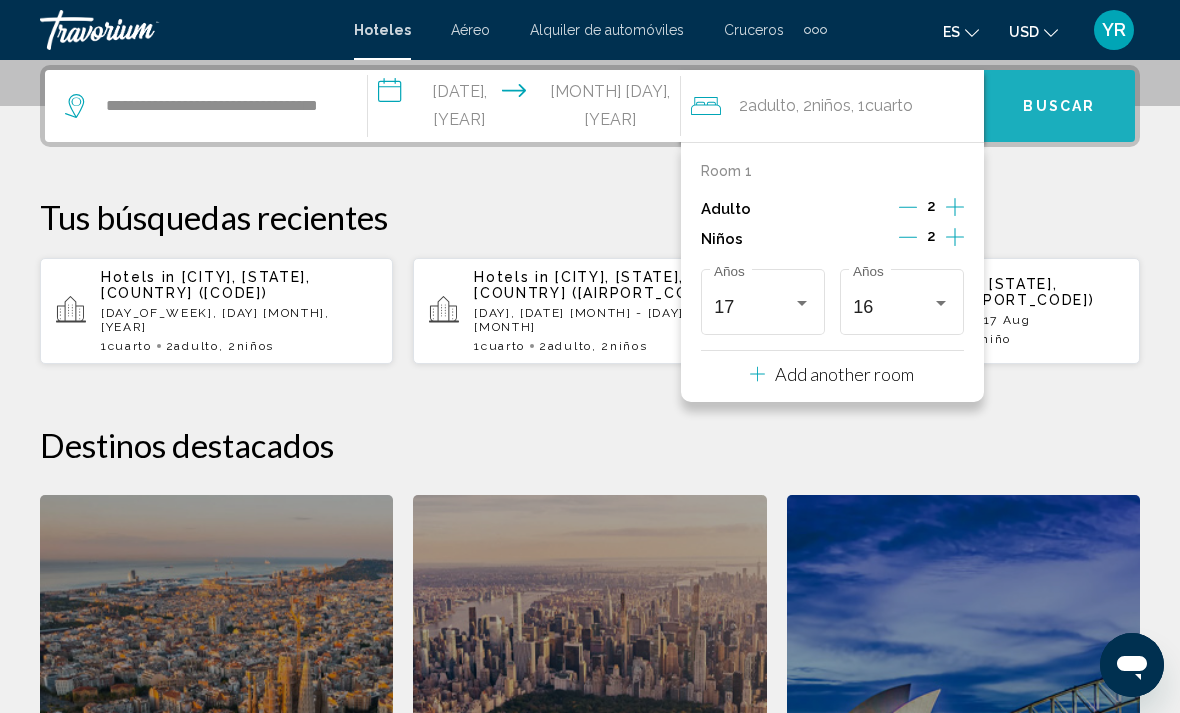 click on "Buscar" at bounding box center [1059, 107] 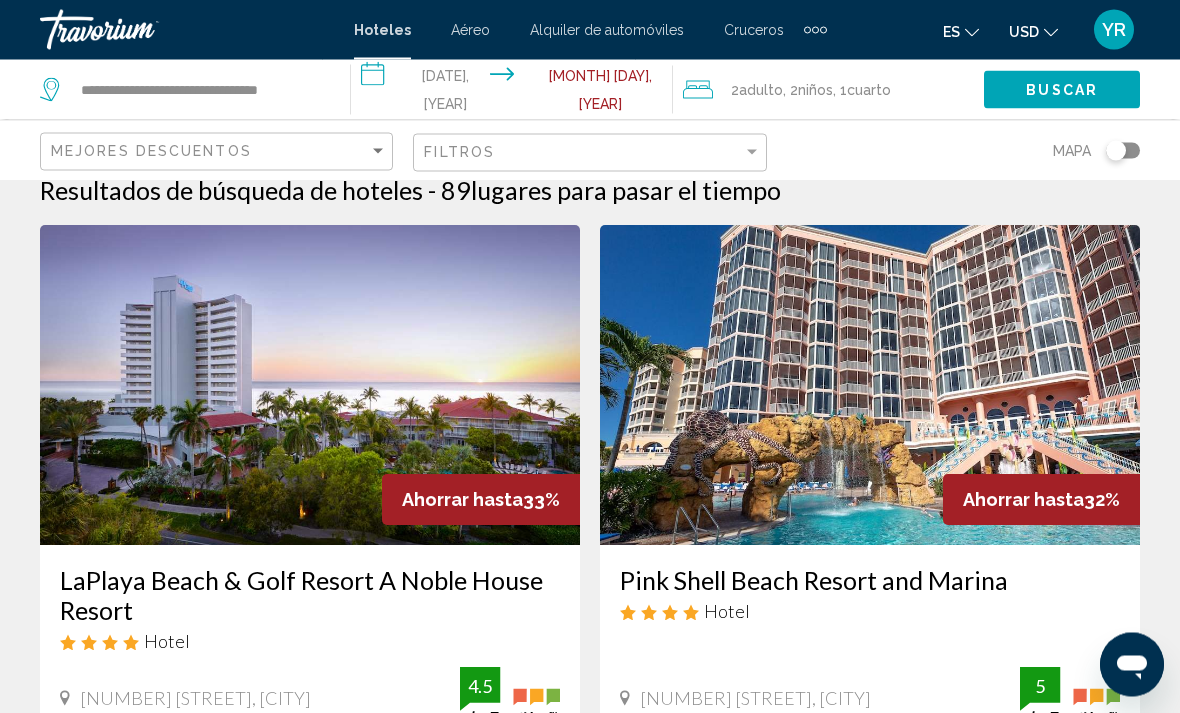 scroll, scrollTop: 26, scrollLeft: 0, axis: vertical 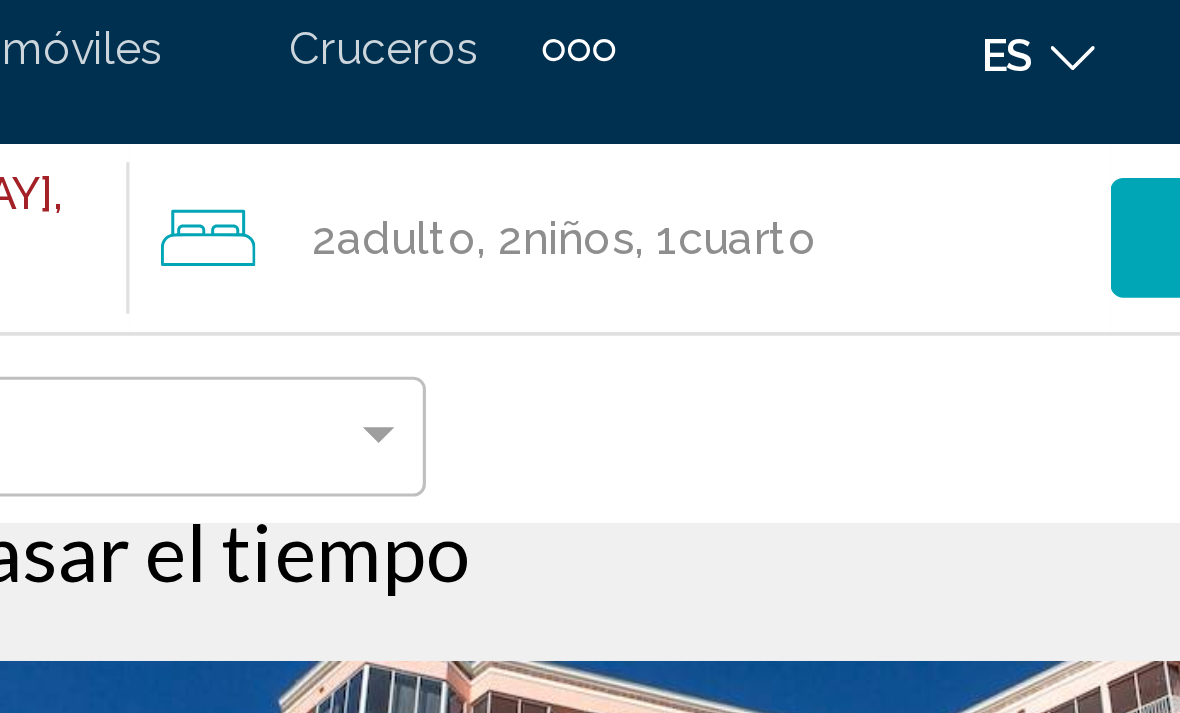 click on "Cuarto" at bounding box center (0, 0) 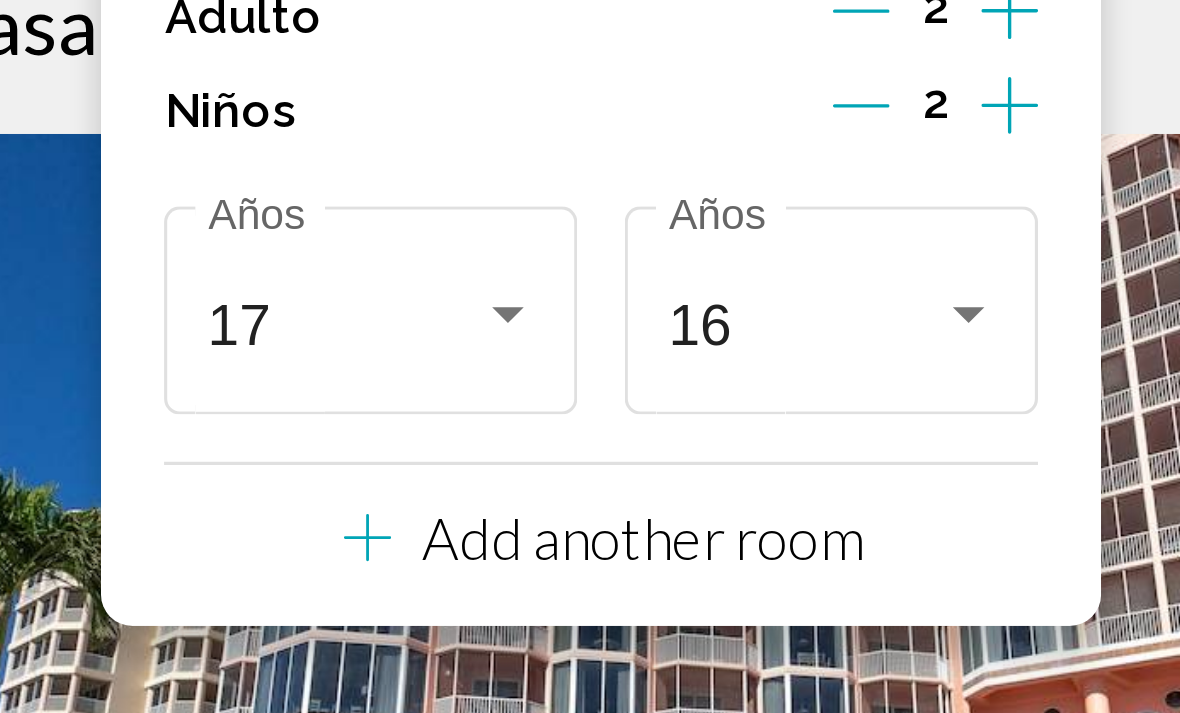 click on "Resultados de búsqueda de hoteles  -   89  lugares para pasar el tiempo" at bounding box center (590, 189) 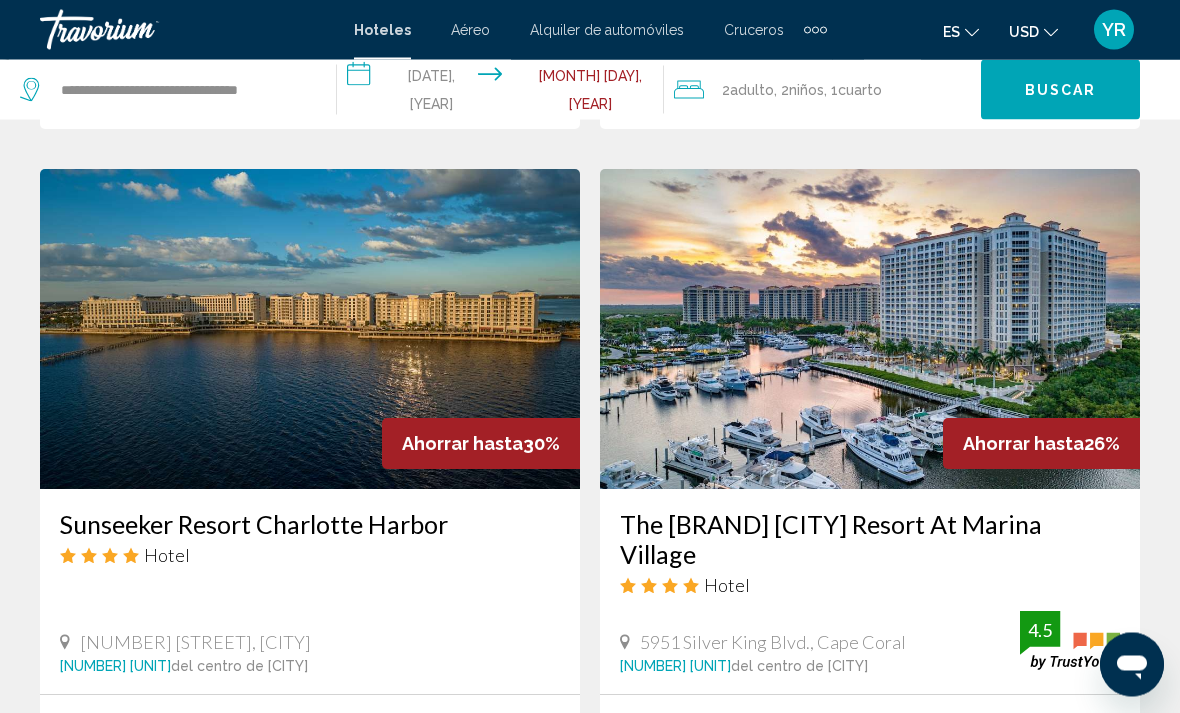scroll, scrollTop: 1564, scrollLeft: 0, axis: vertical 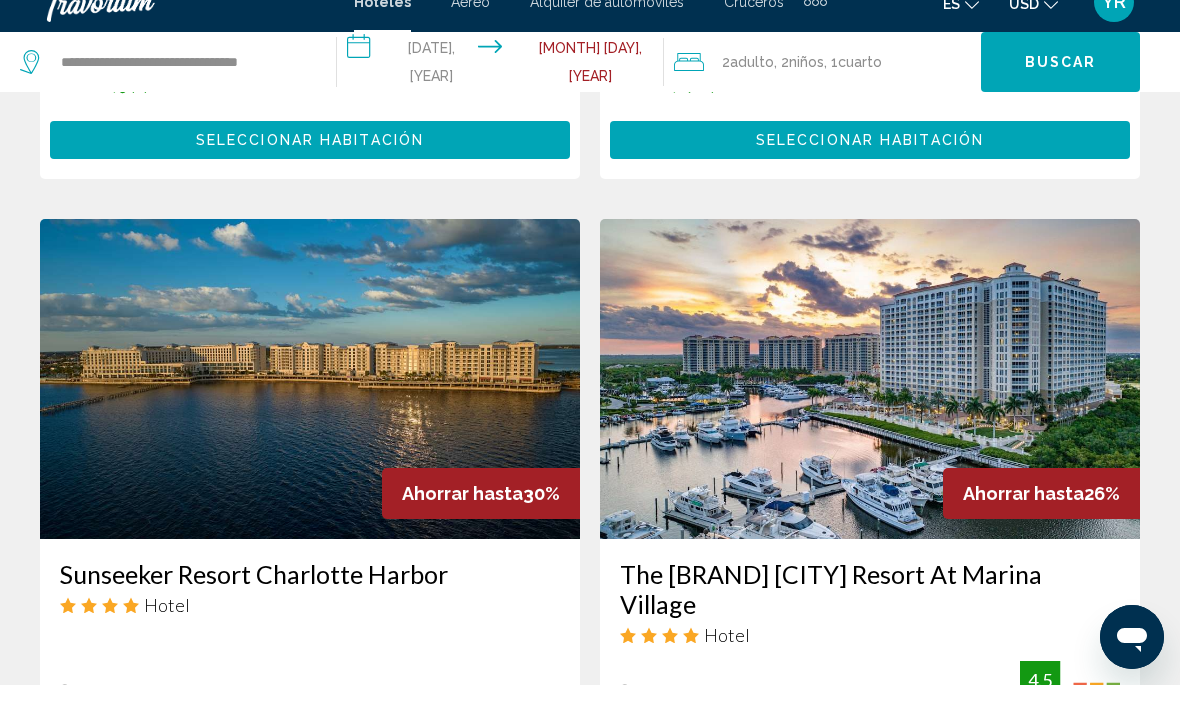 click at bounding box center (310, 407) 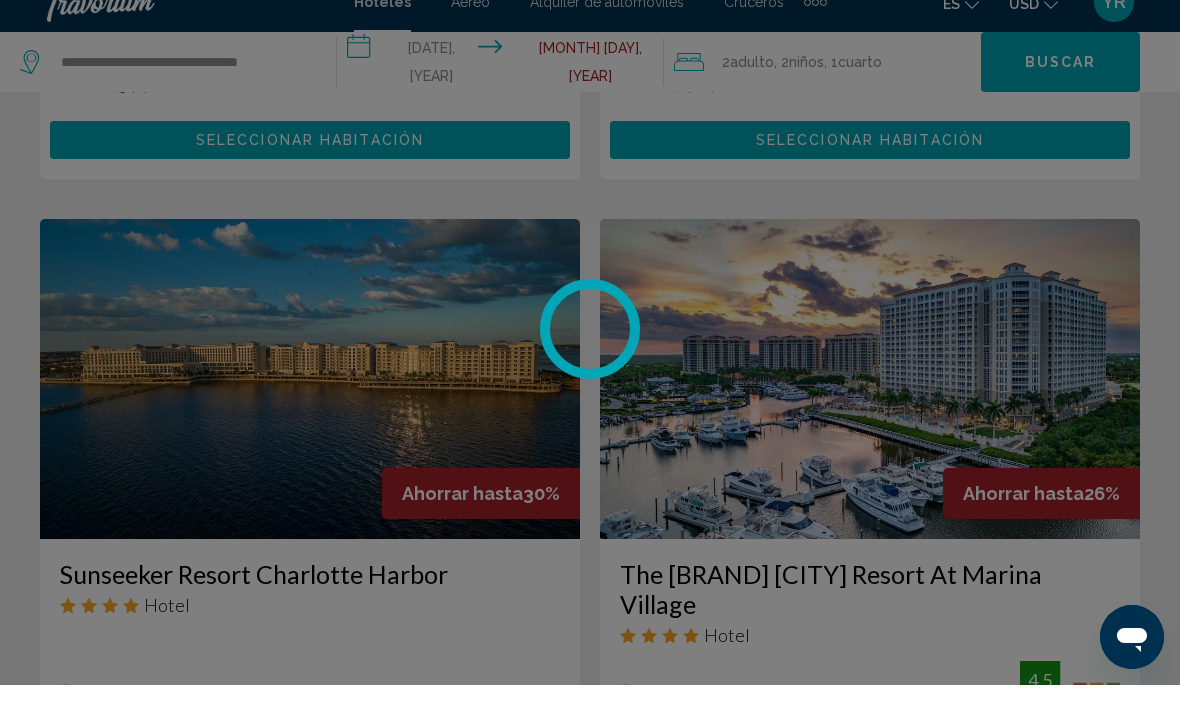 scroll, scrollTop: 1489, scrollLeft: 0, axis: vertical 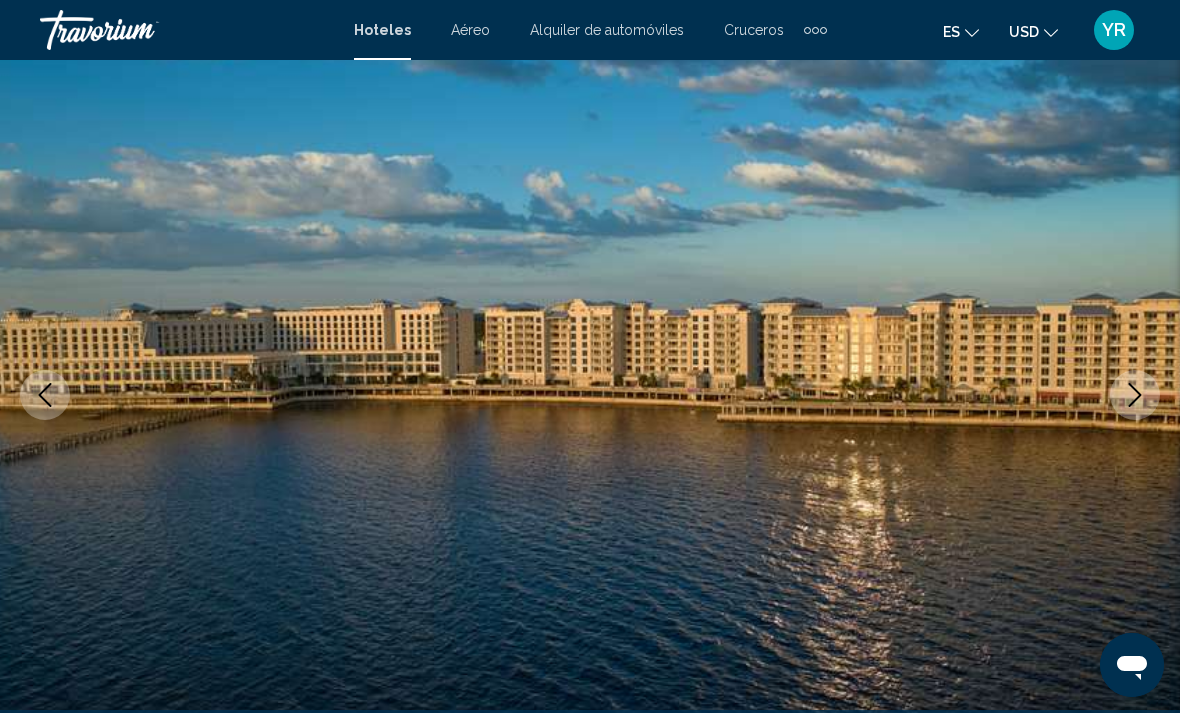 click at bounding box center (1135, 395) 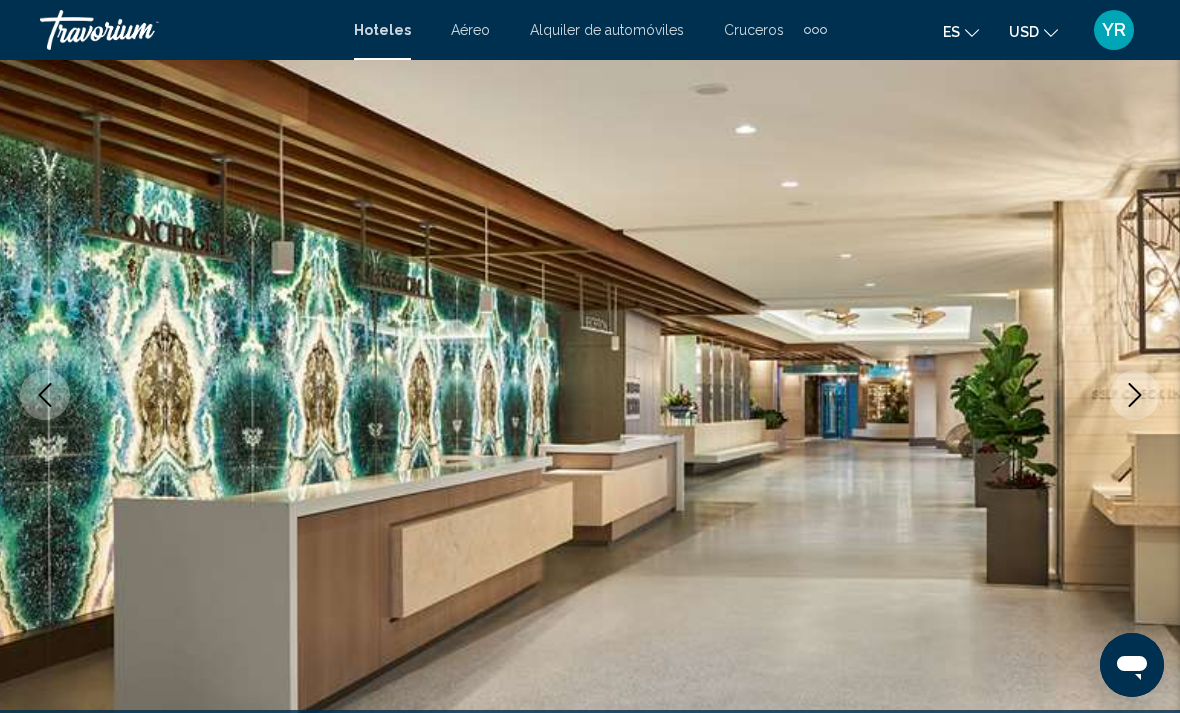 click at bounding box center [1135, 395] 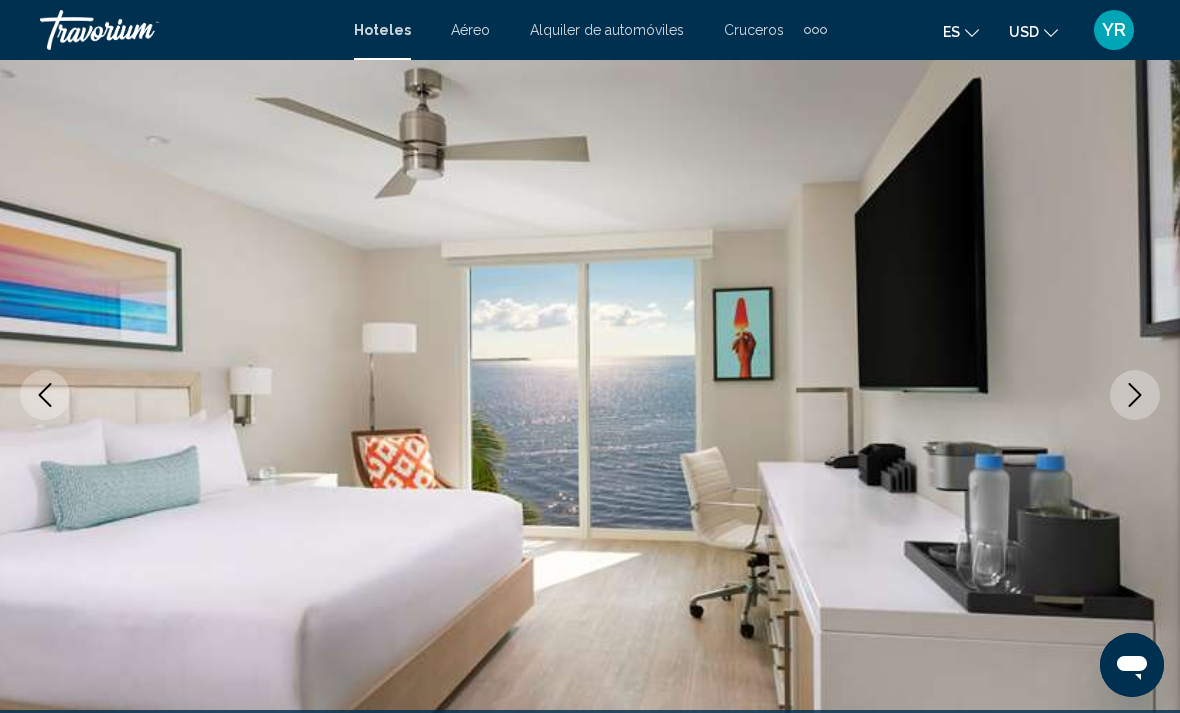 click at bounding box center [1135, 395] 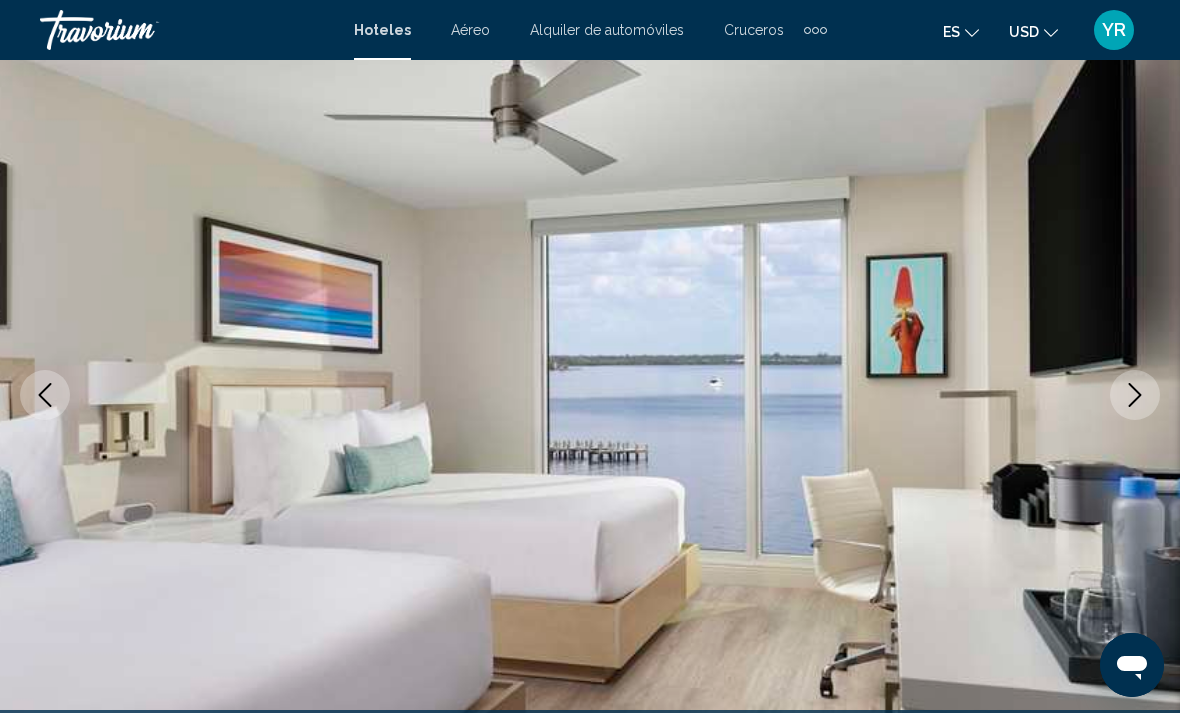 click at bounding box center (1135, 395) 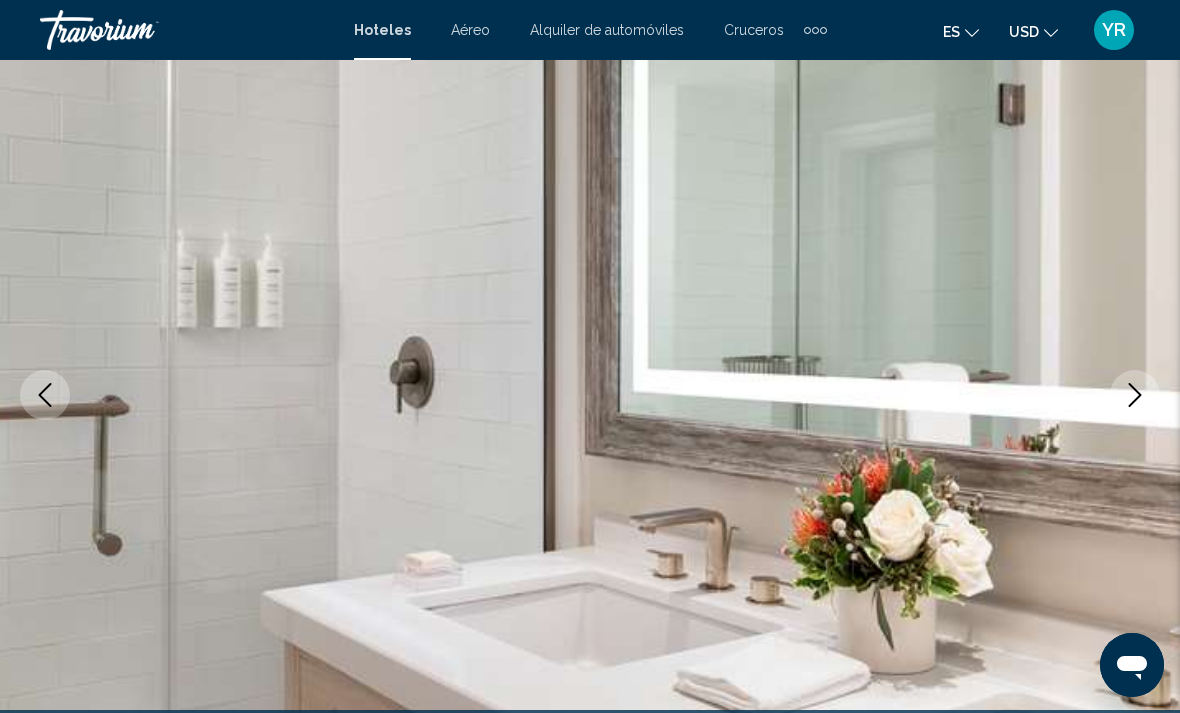 click at bounding box center [1135, 395] 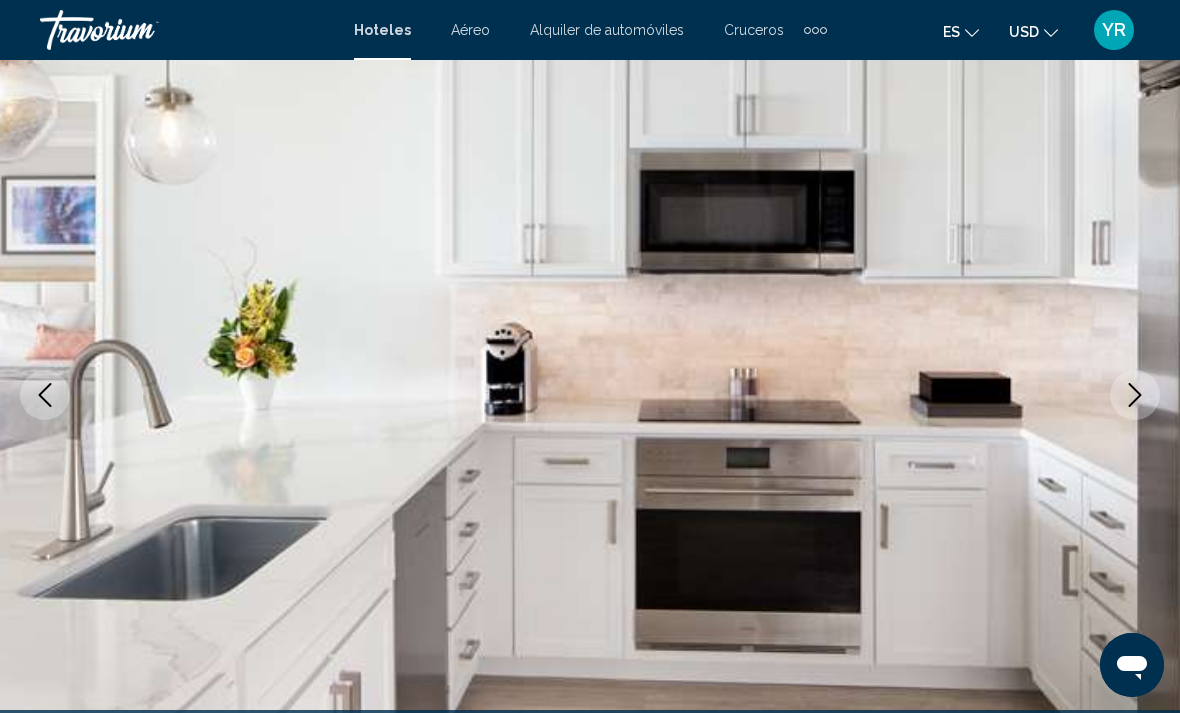 click at bounding box center [1135, 395] 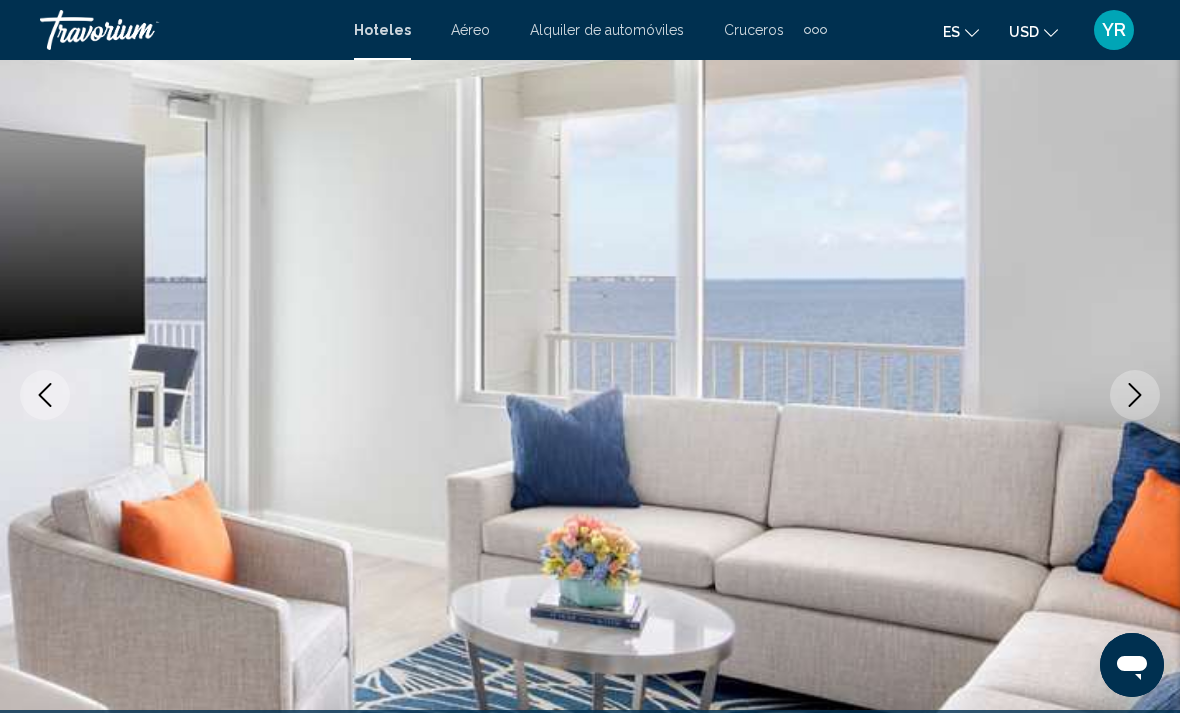 click at bounding box center [1135, 395] 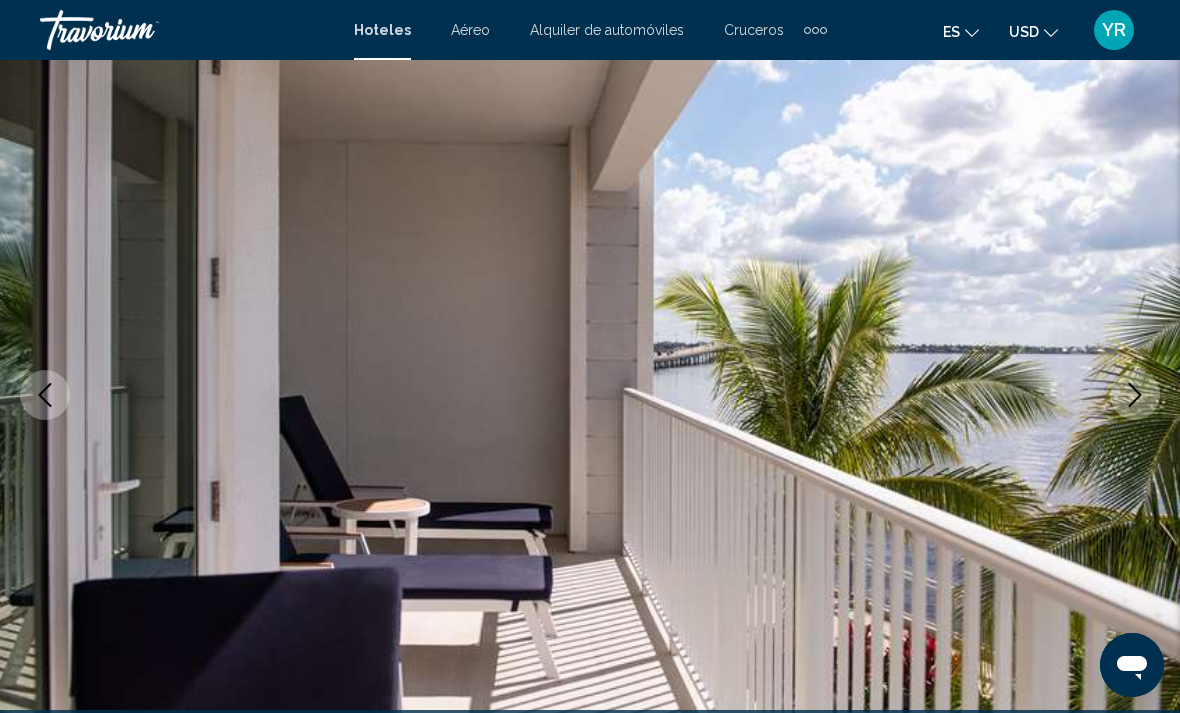 click at bounding box center [1135, 395] 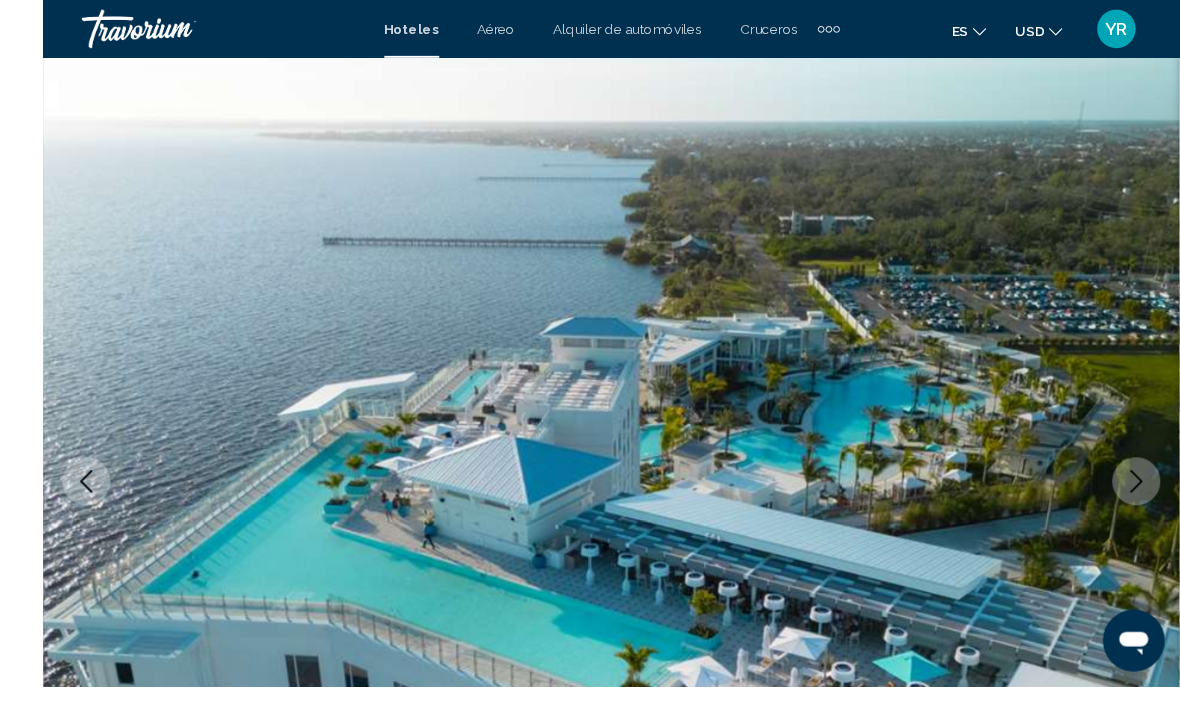 scroll, scrollTop: 143, scrollLeft: 0, axis: vertical 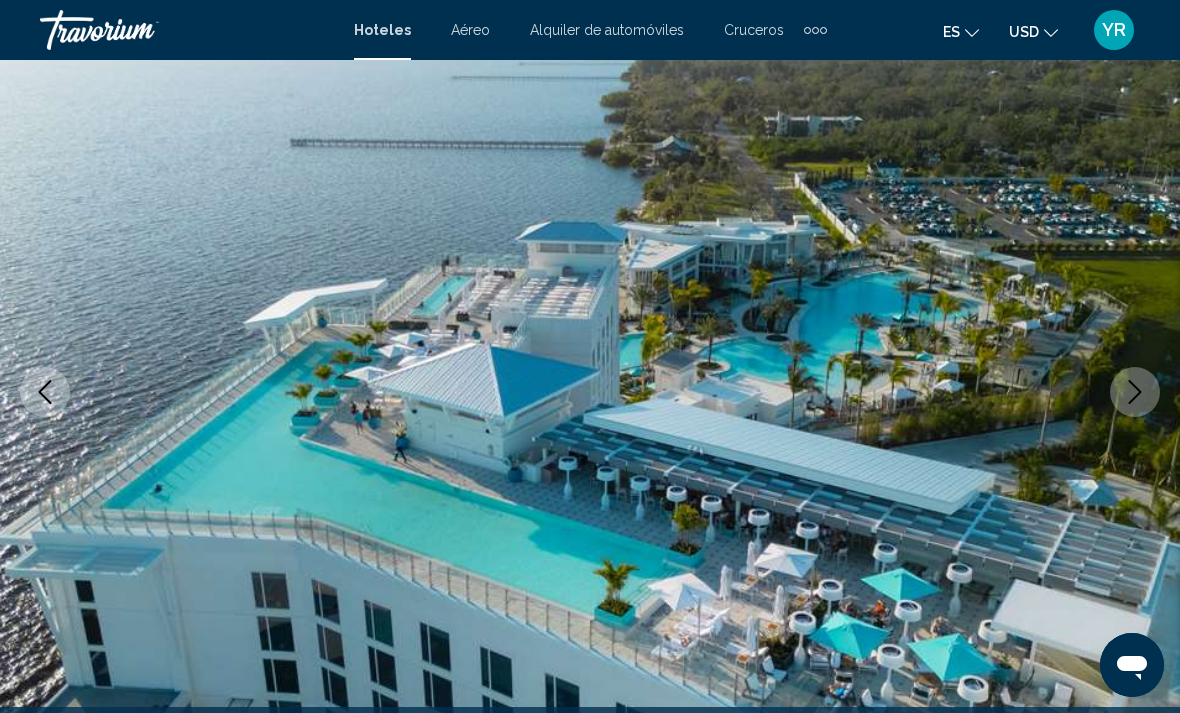click at bounding box center (1135, 392) 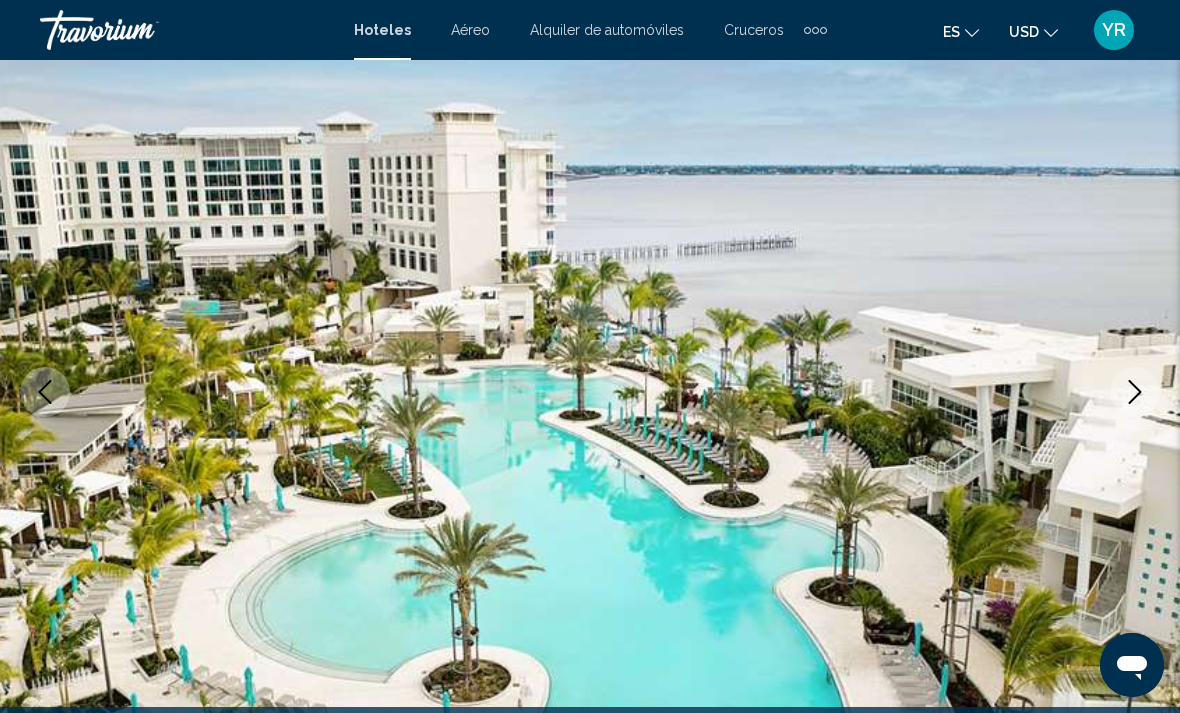click at bounding box center [1135, 392] 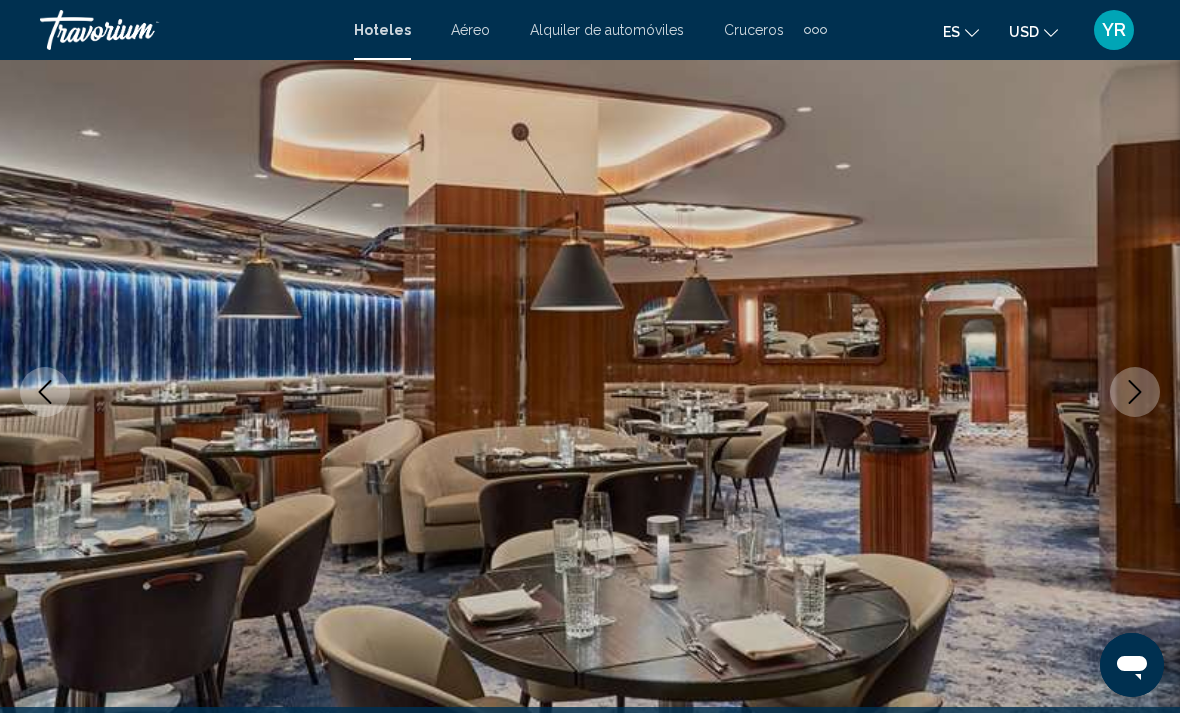 click at bounding box center (1135, 392) 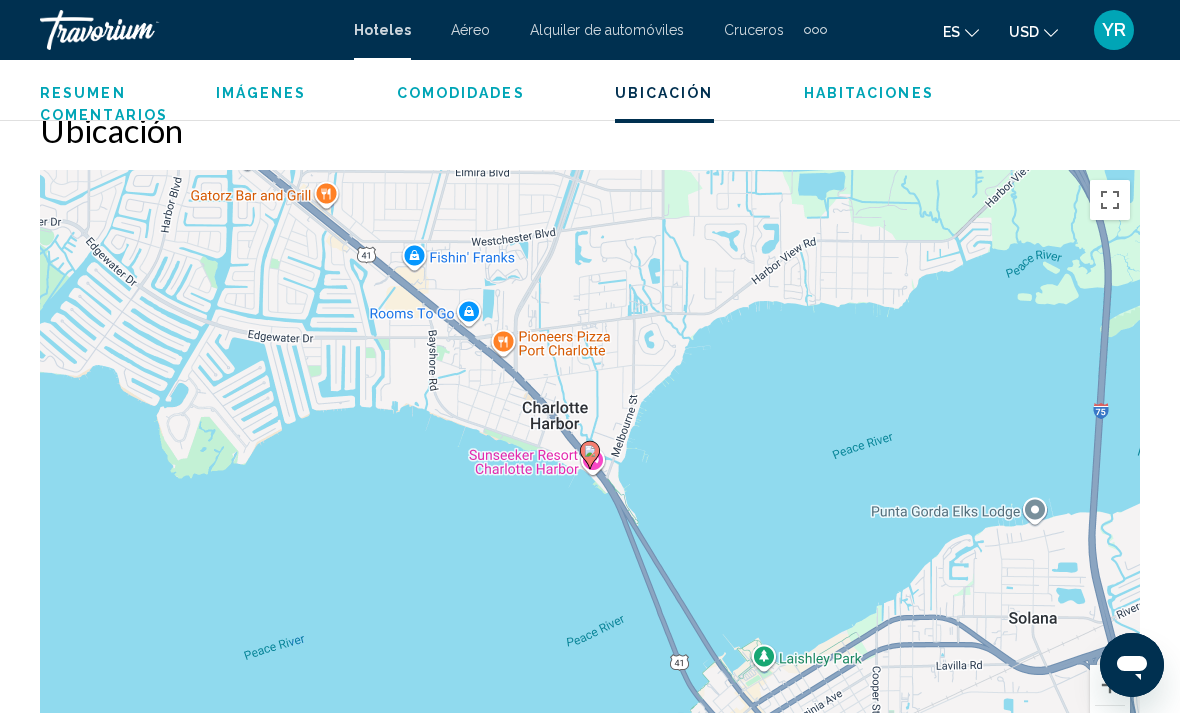 scroll, scrollTop: 2148, scrollLeft: 0, axis: vertical 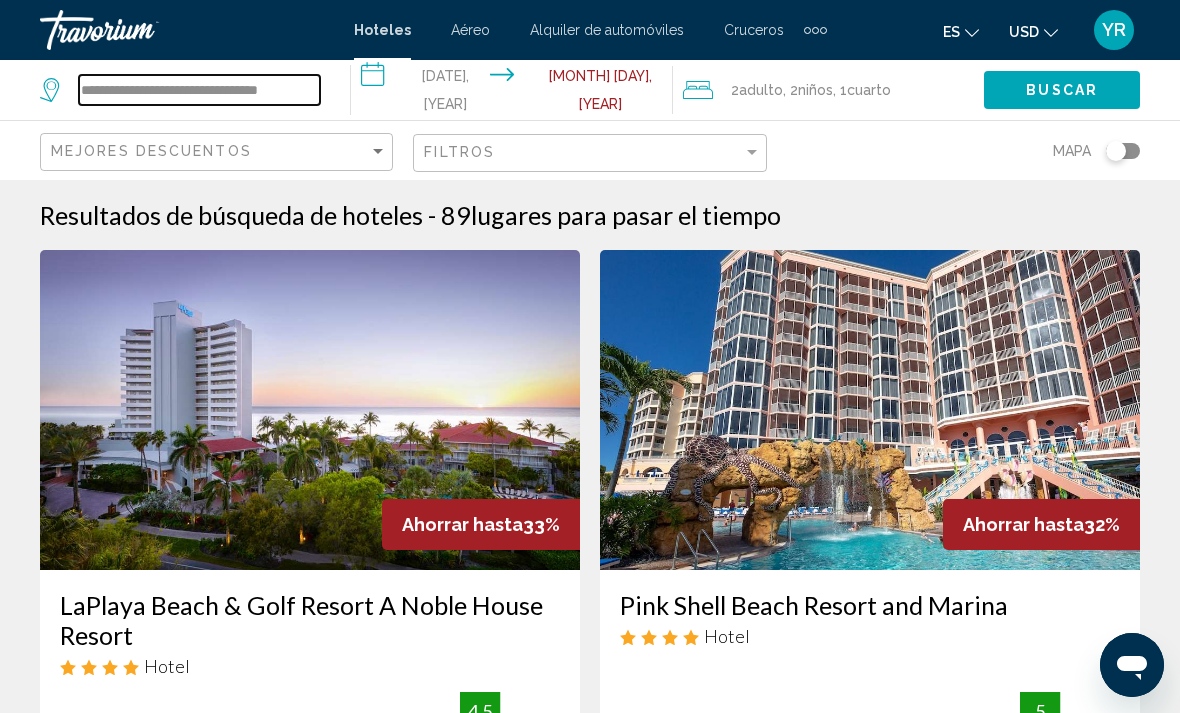 click on "**********" at bounding box center [199, 90] 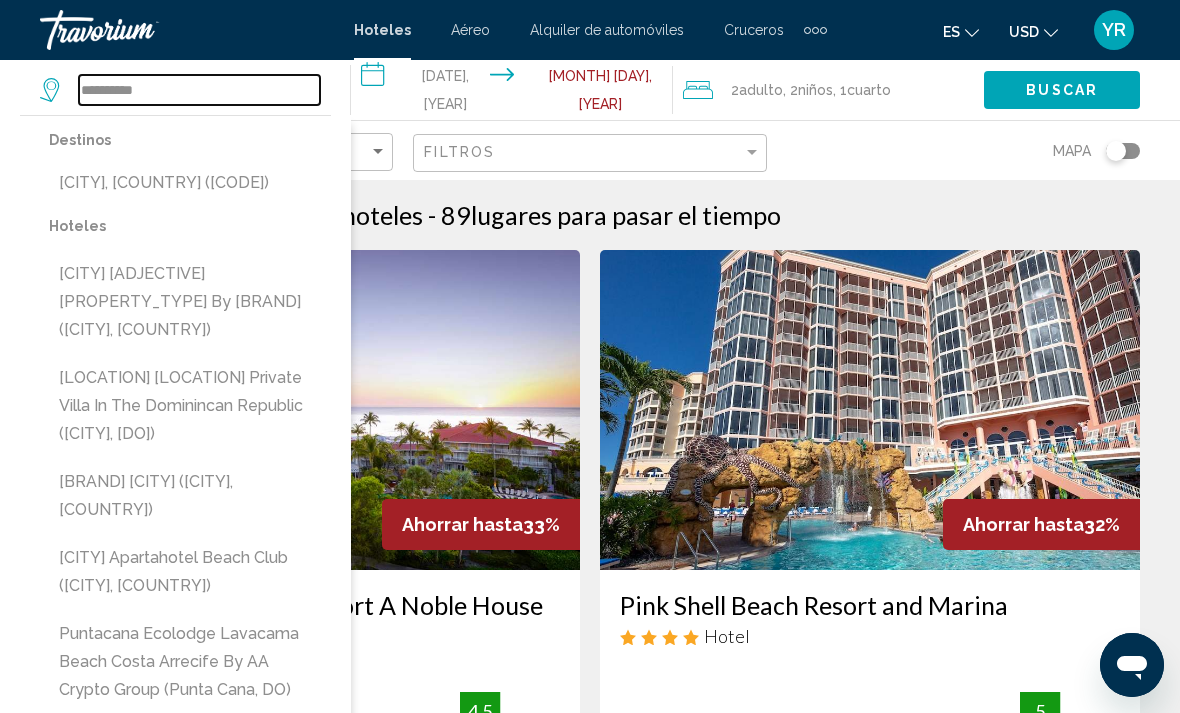 type on "**********" 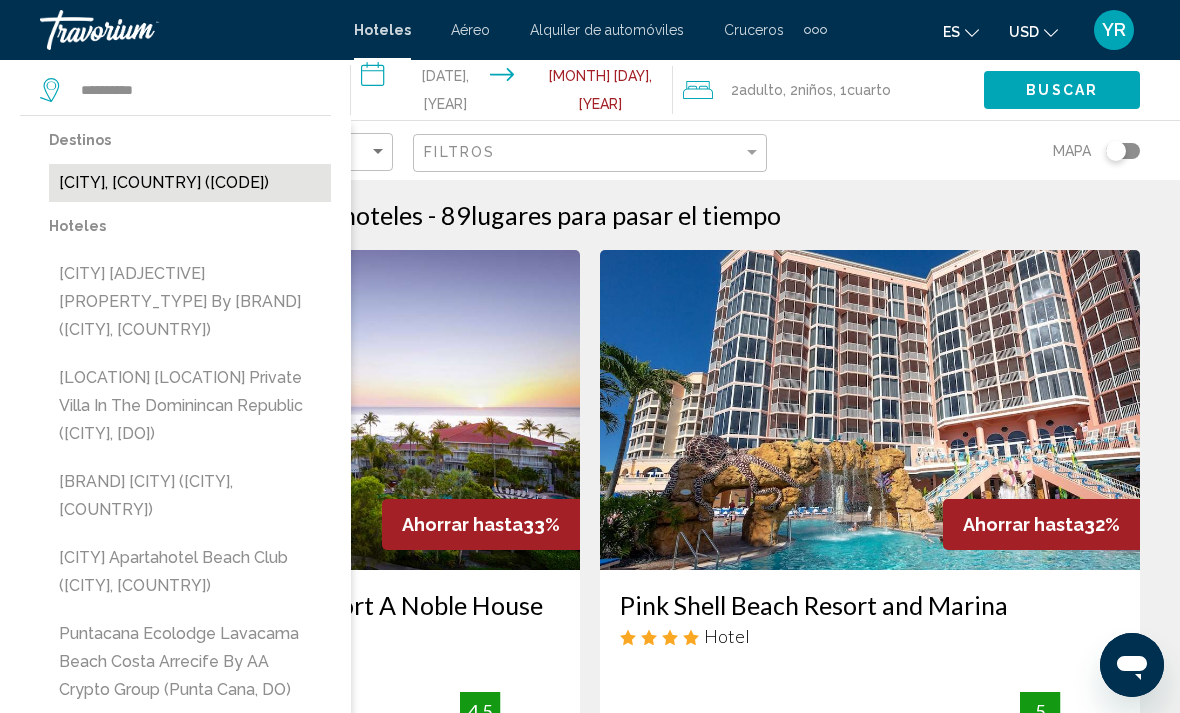 click on "[CITY], [COUNTRY] ([CODE])" at bounding box center (190, 183) 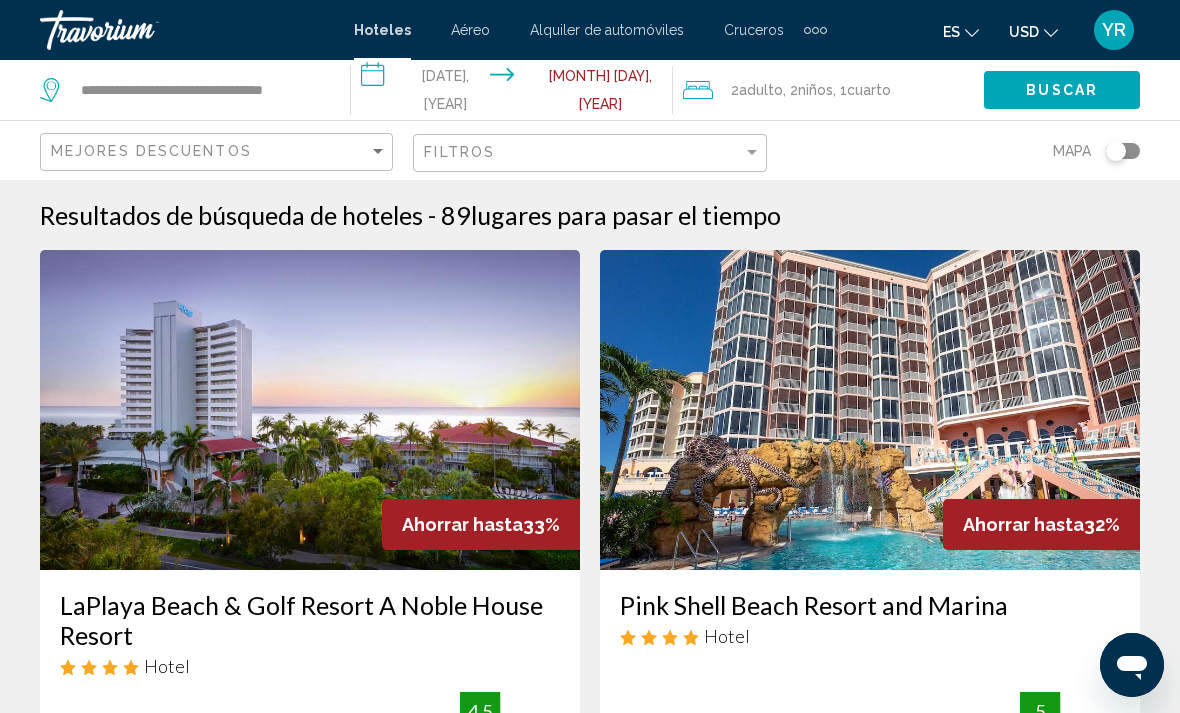 click on "**********" at bounding box center [515, 93] 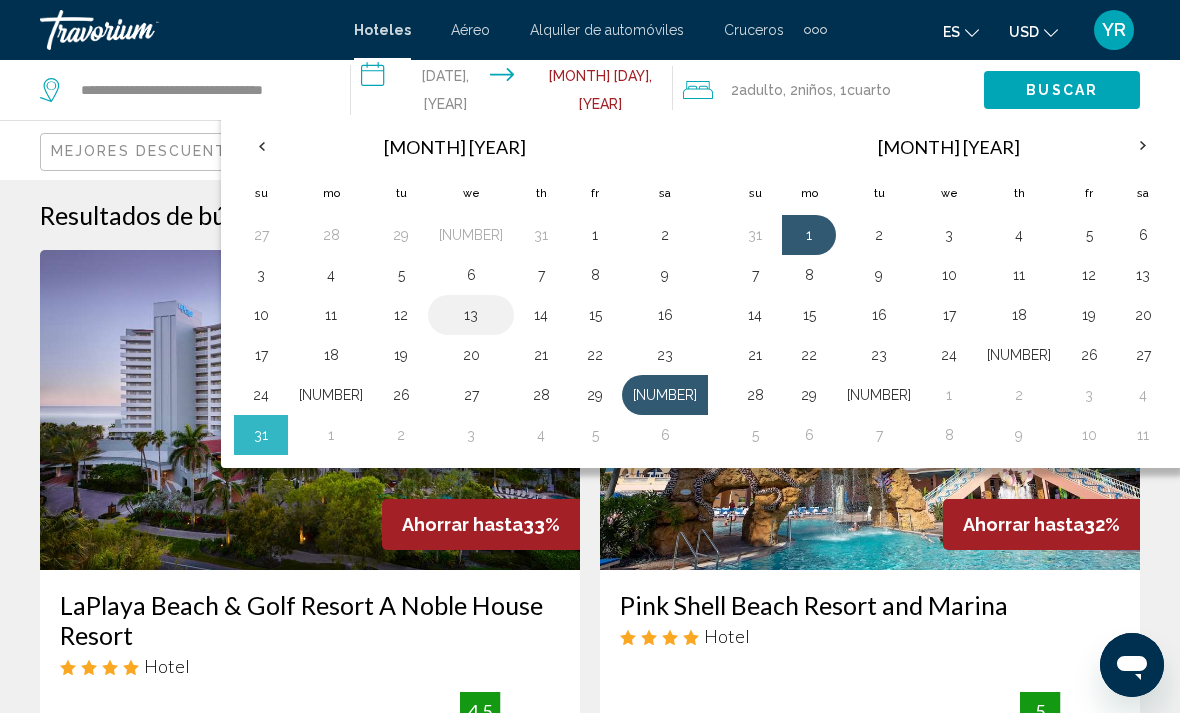 click on "13" at bounding box center [471, 315] 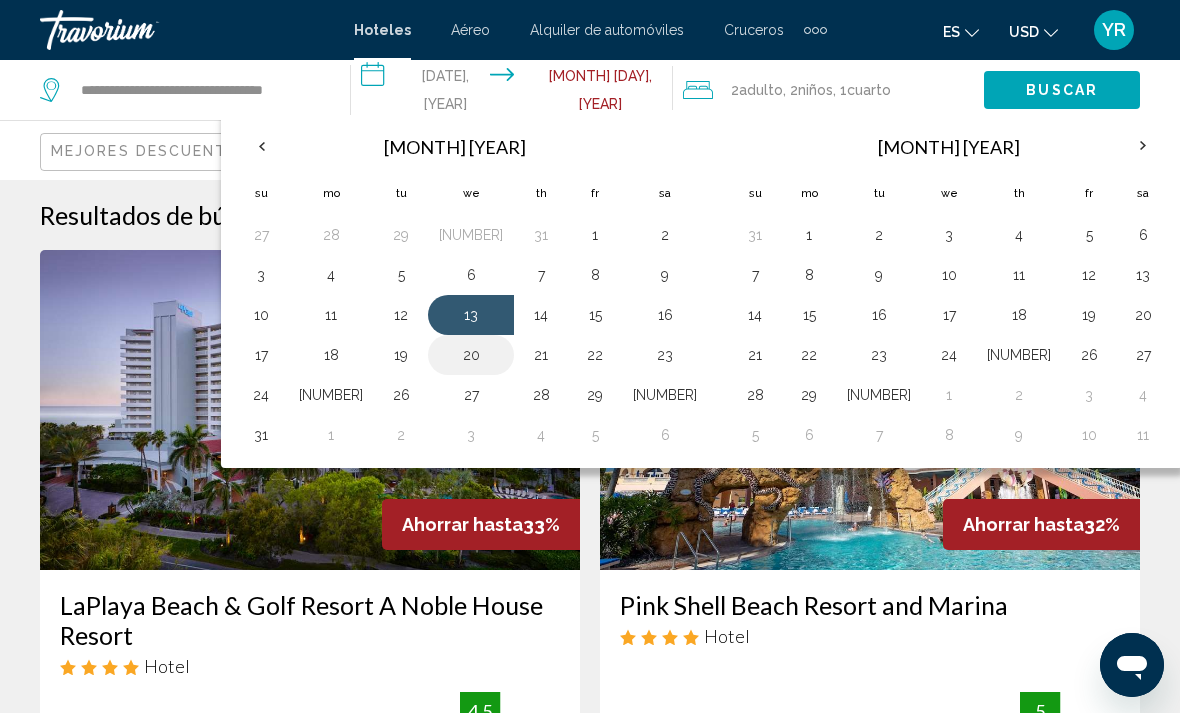 click on "20" at bounding box center (471, 355) 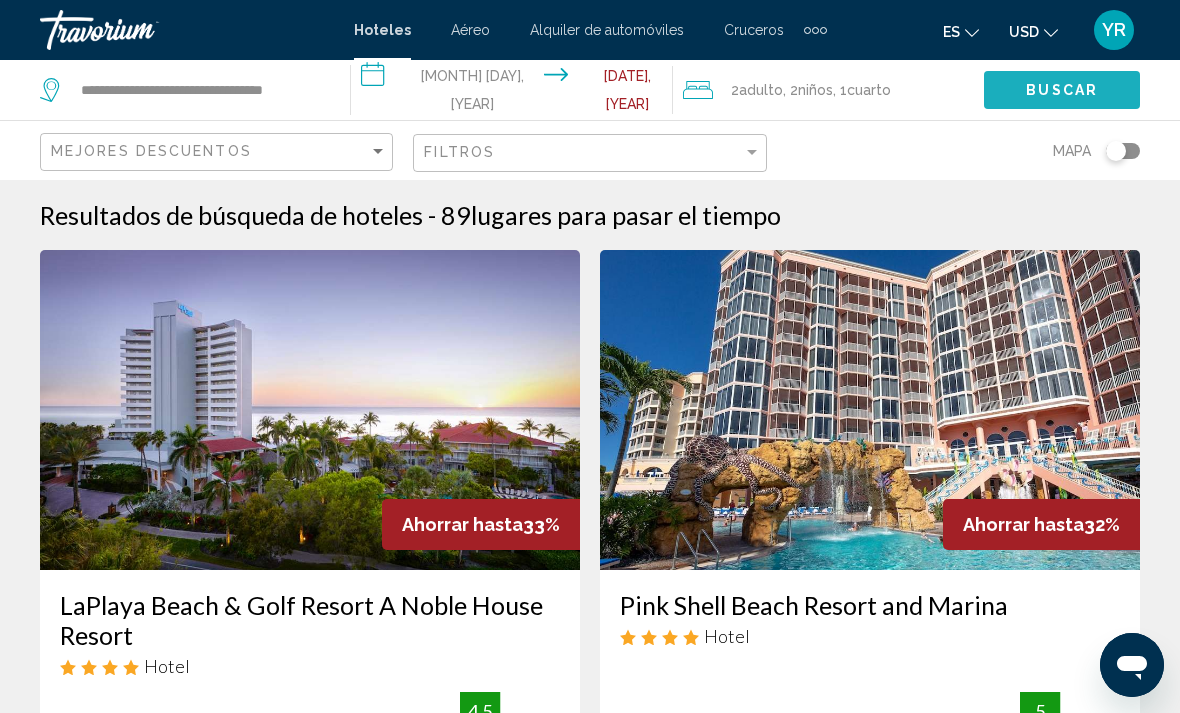 click on "Buscar" at bounding box center (1062, 91) 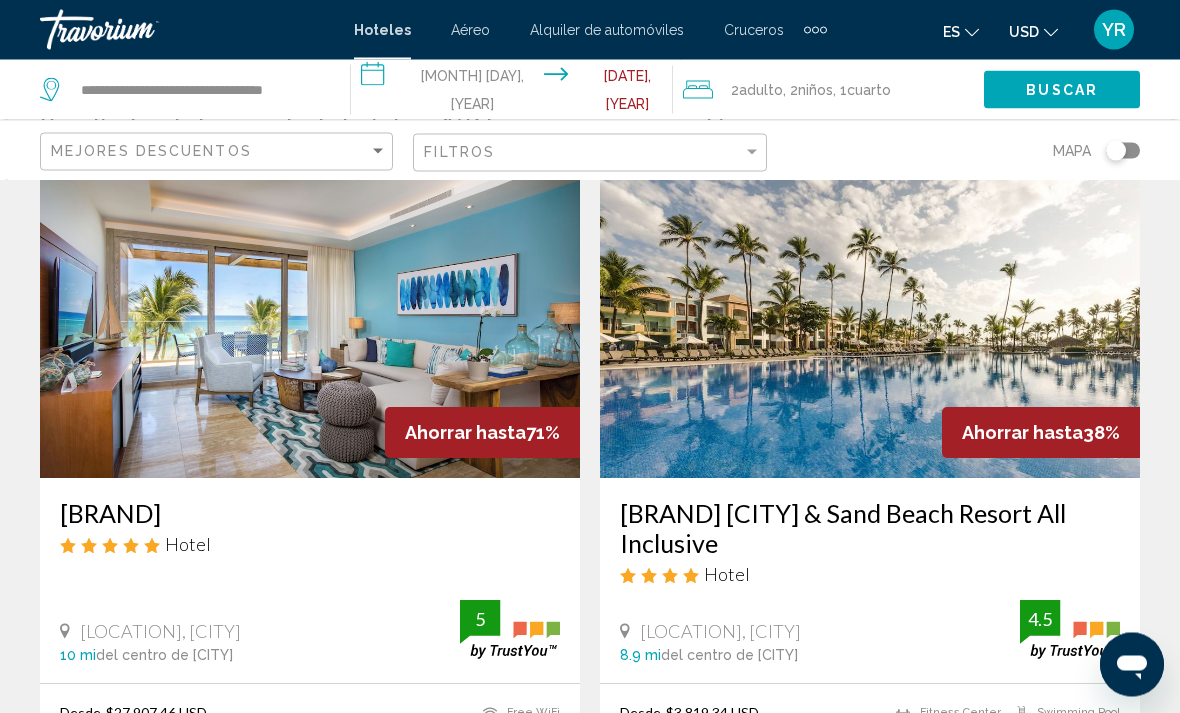 scroll, scrollTop: 84, scrollLeft: 0, axis: vertical 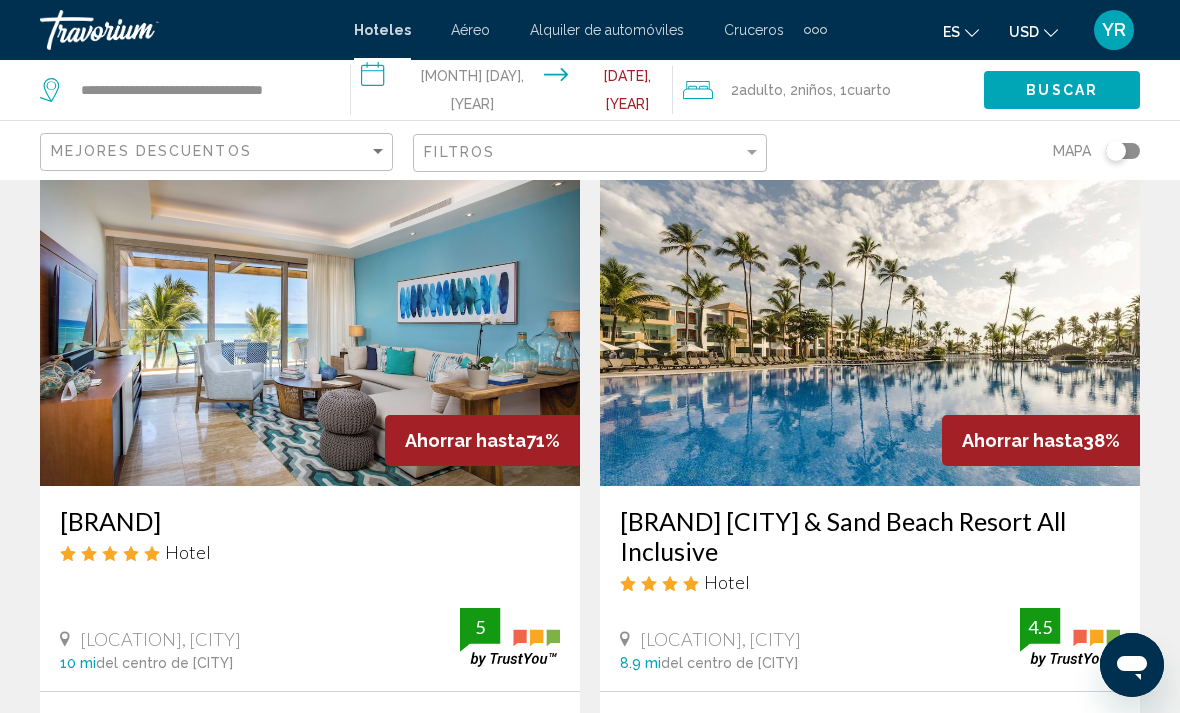 click at bounding box center [870, 326] 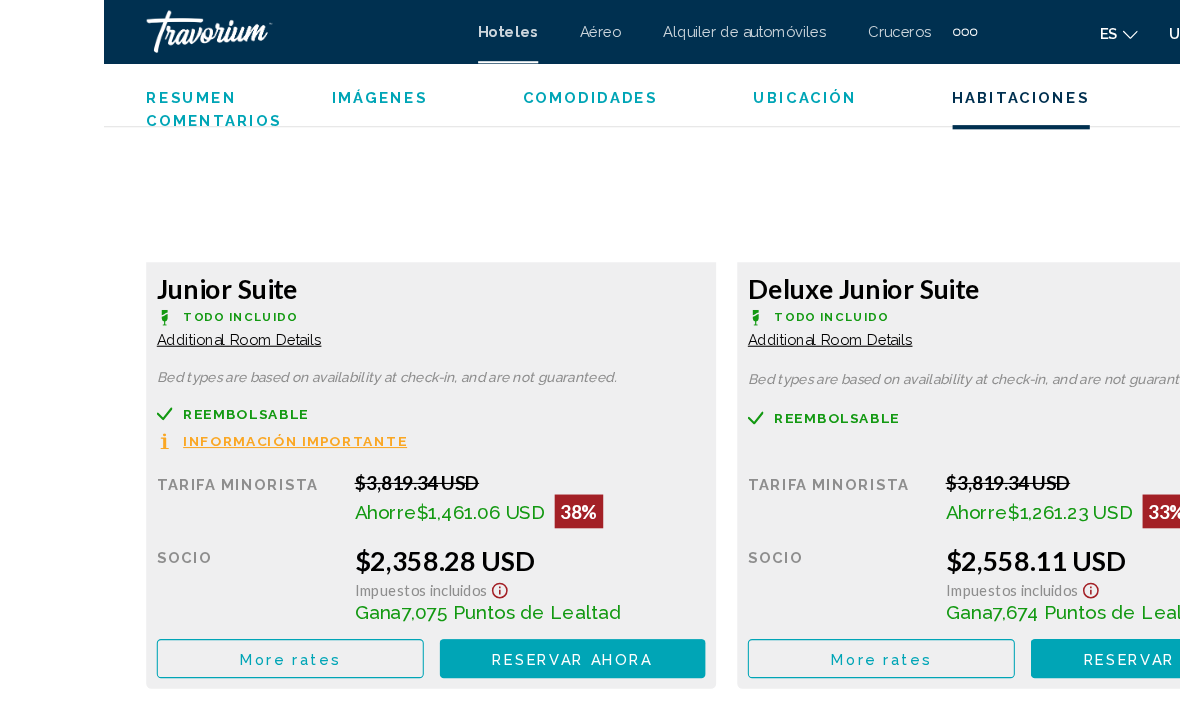 scroll, scrollTop: 3190, scrollLeft: 0, axis: vertical 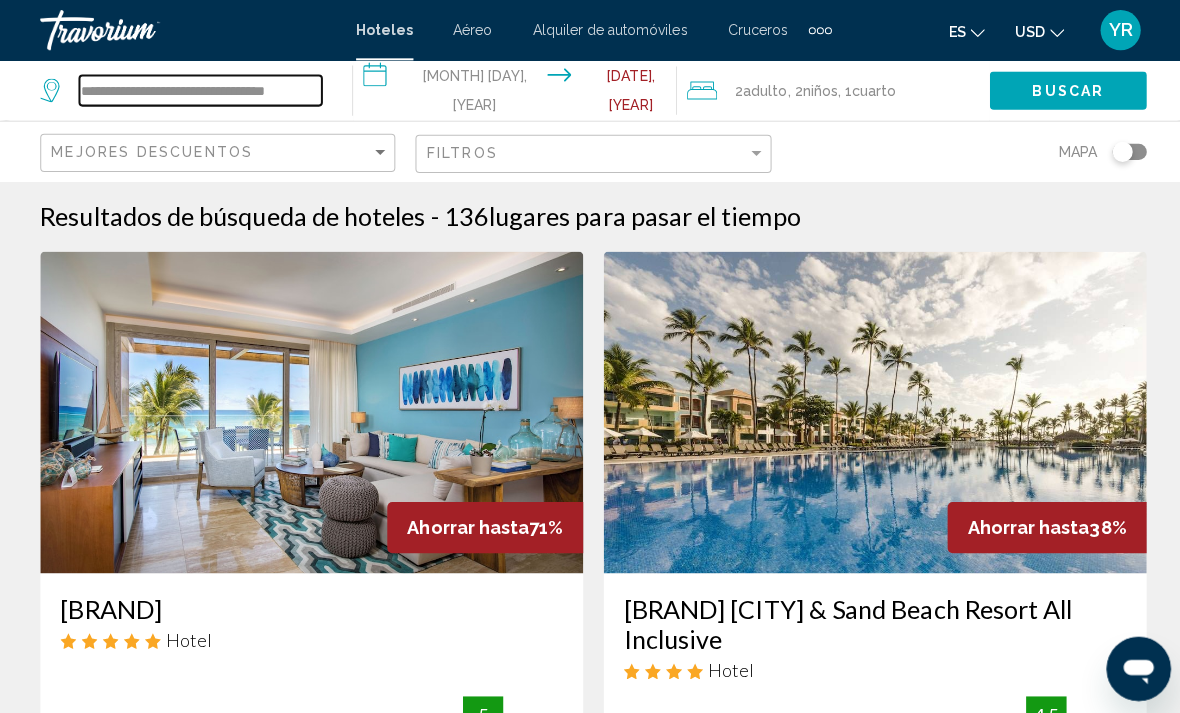 click on "**********" at bounding box center [199, 90] 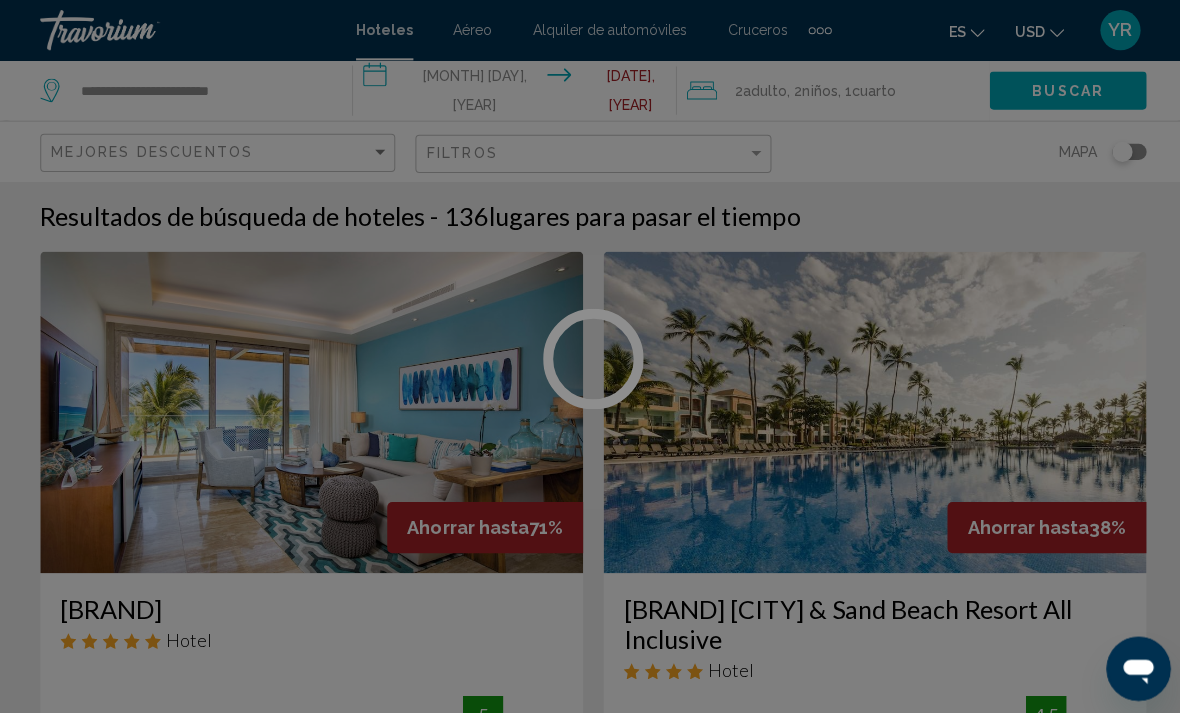 click at bounding box center [590, 356] 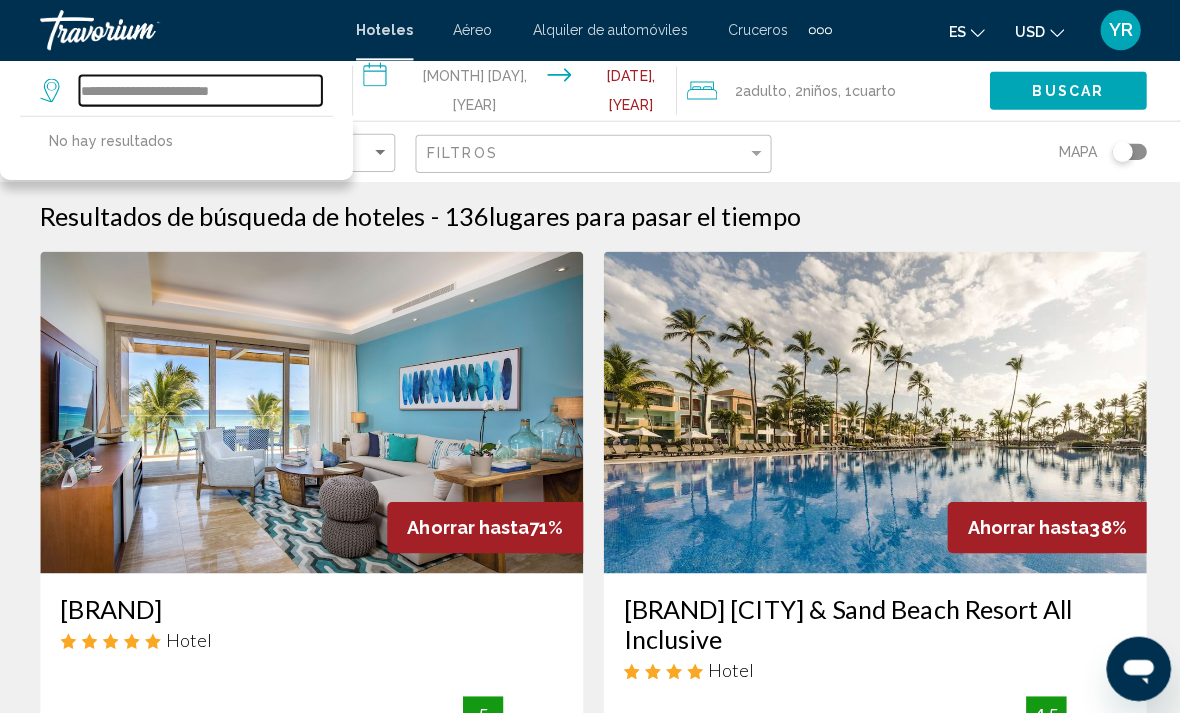 click on "**********" at bounding box center [199, 90] 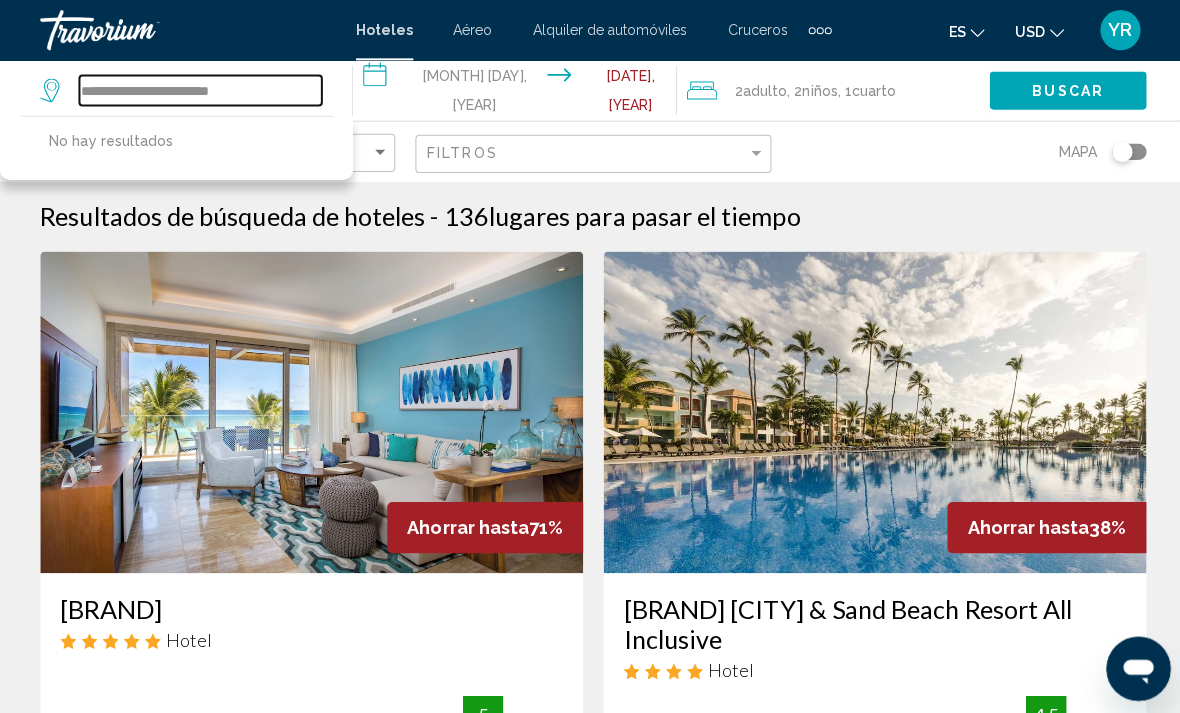 click on "**********" at bounding box center [199, 90] 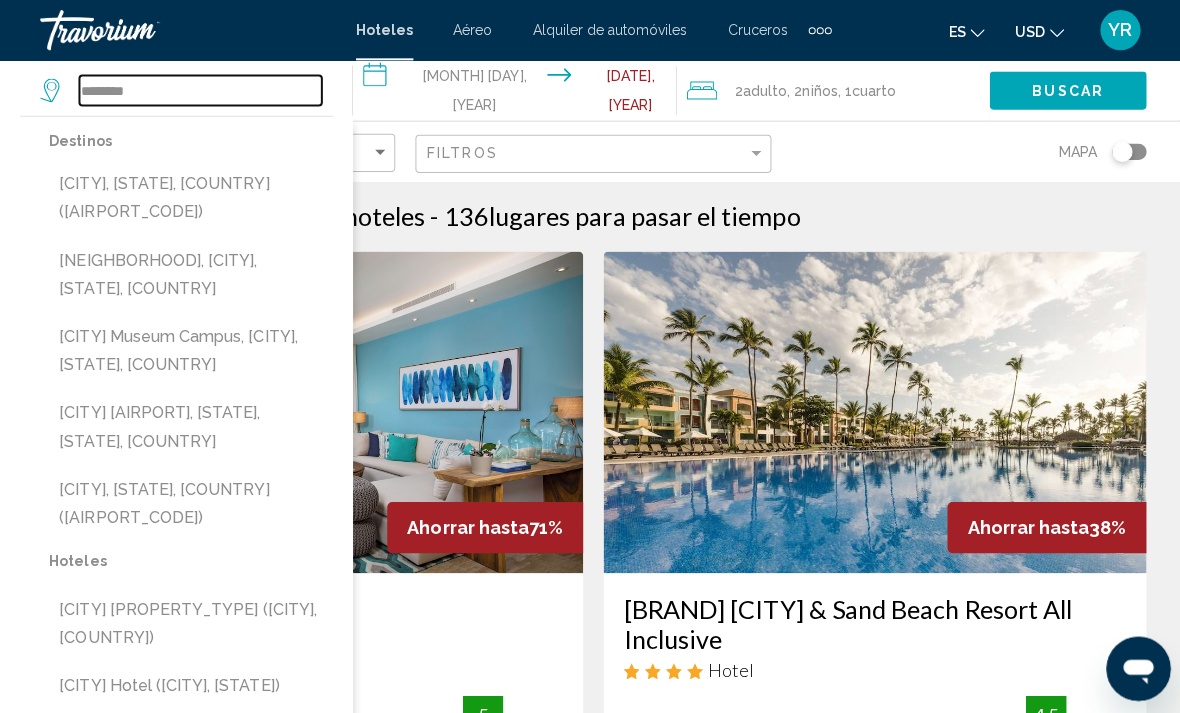 type on "*******" 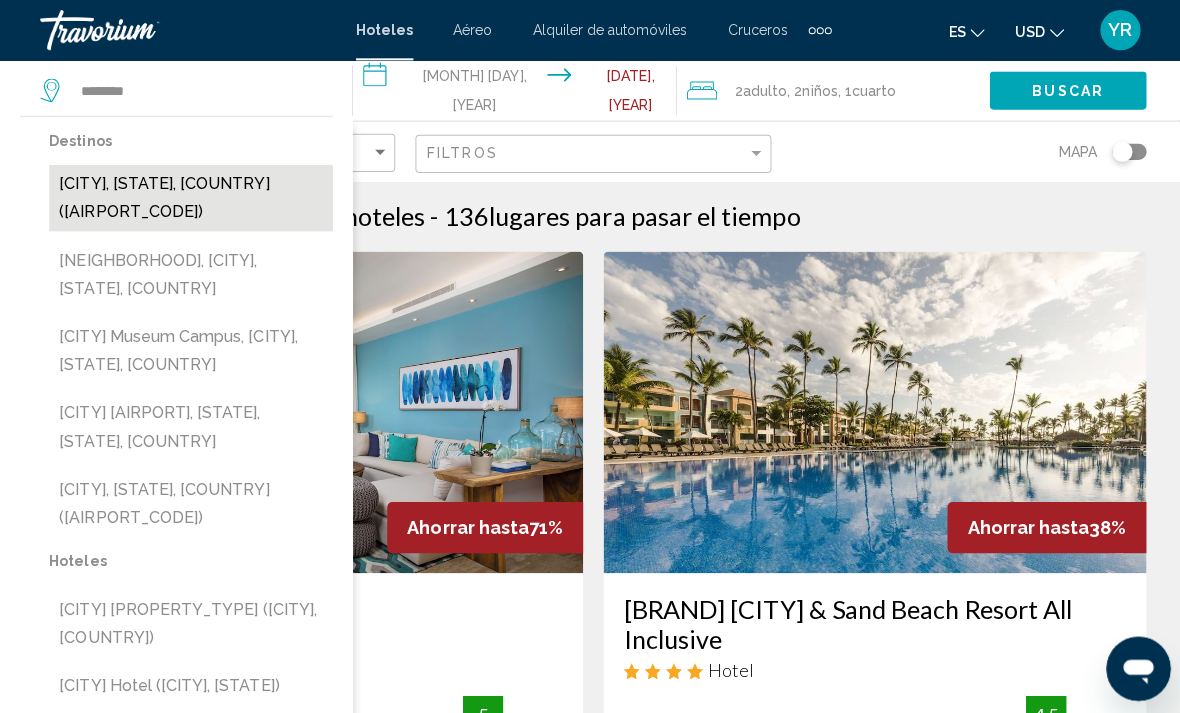 click on "[CITY], [STATE], [COUNTRY] ([AIRPORT_CODE])" at bounding box center [190, 197] 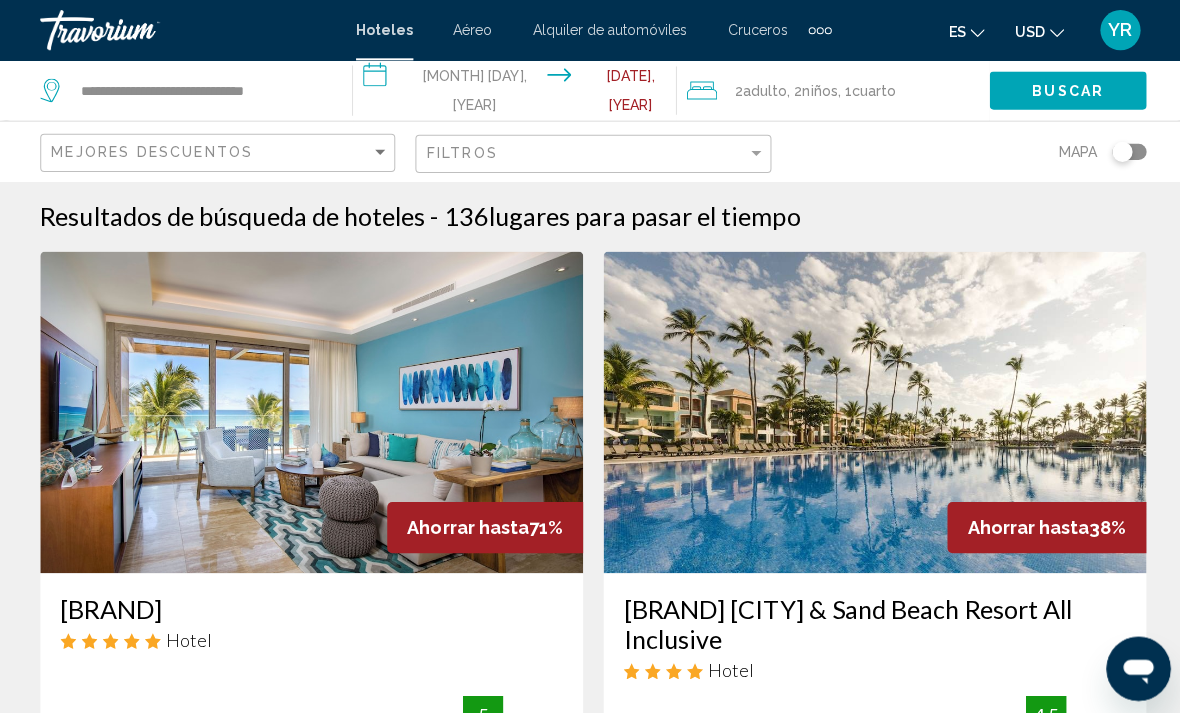click on "**********" at bounding box center [515, 93] 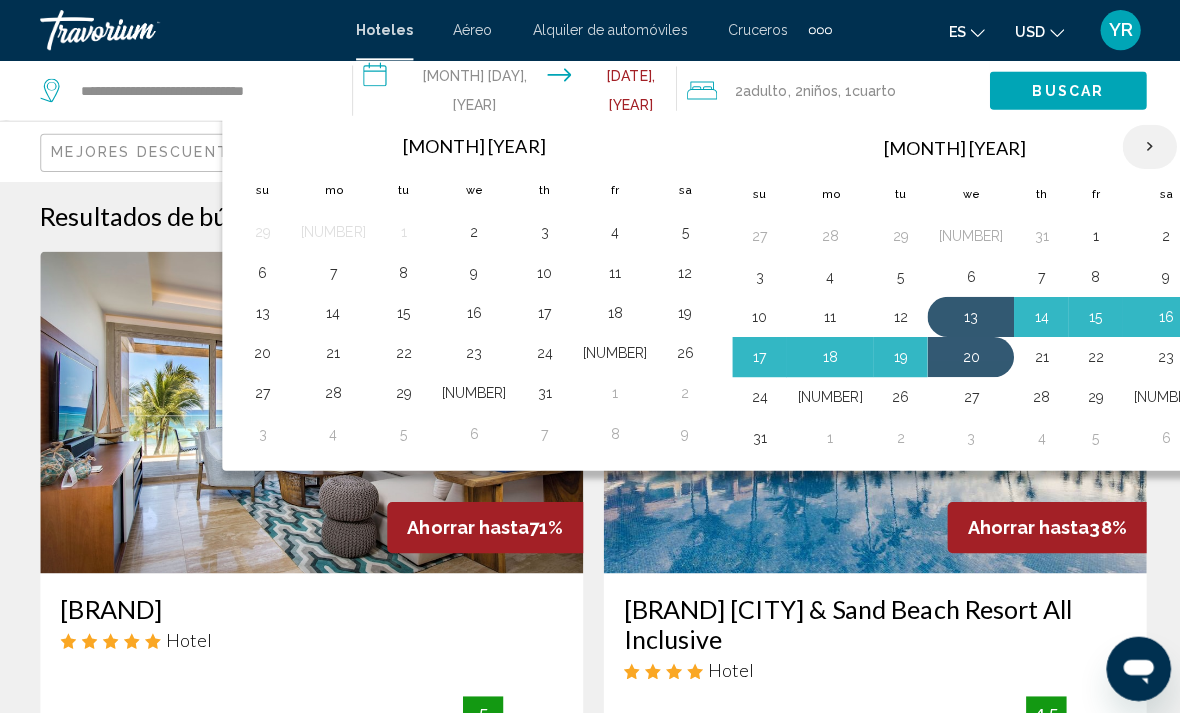 click at bounding box center [1143, 146] 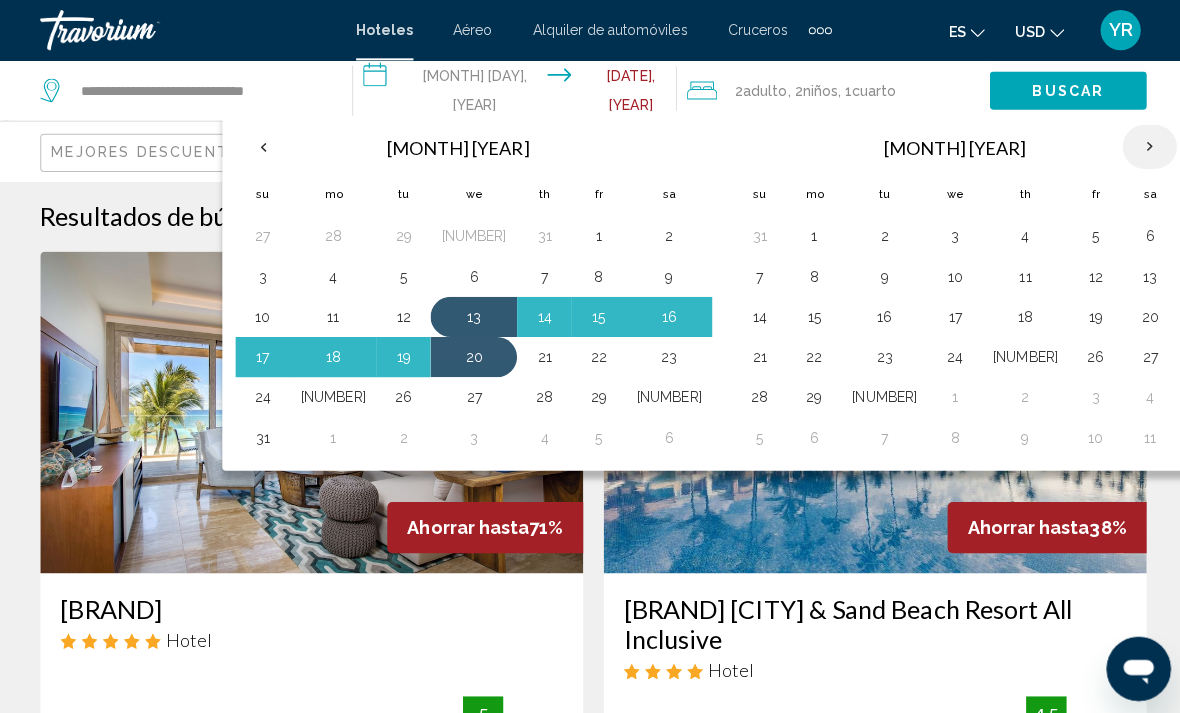 click at bounding box center [1143, 146] 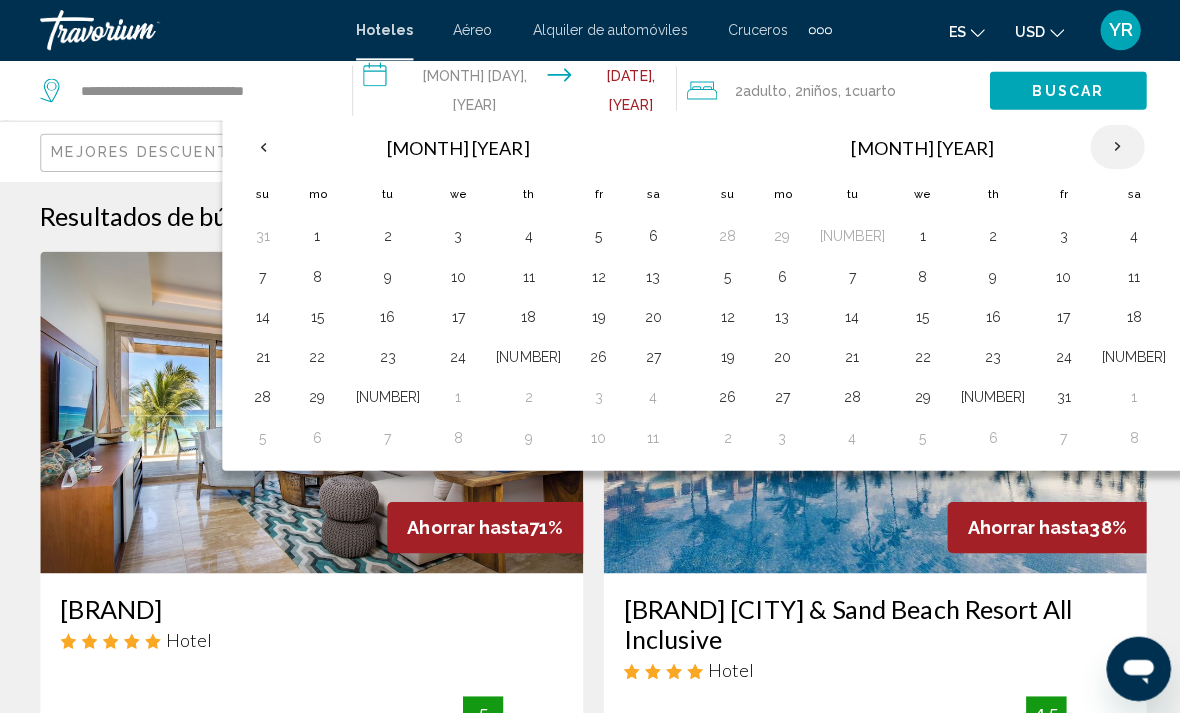 click at bounding box center (1111, 146) 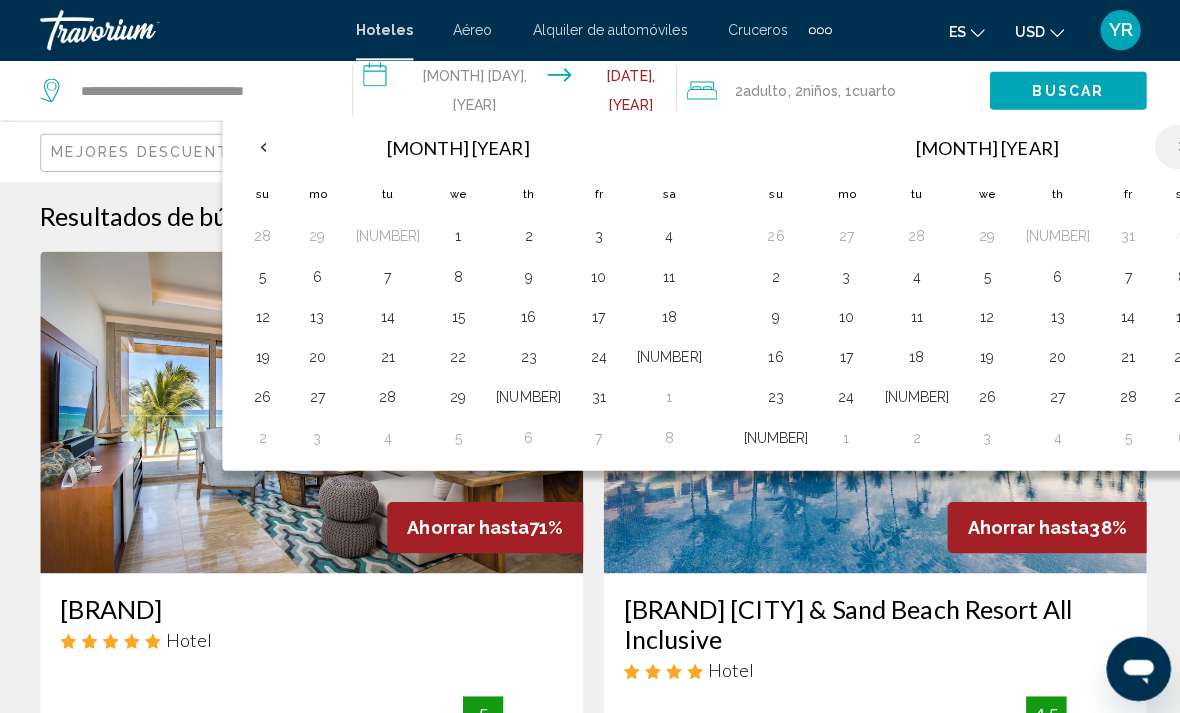 click at bounding box center (1175, 146) 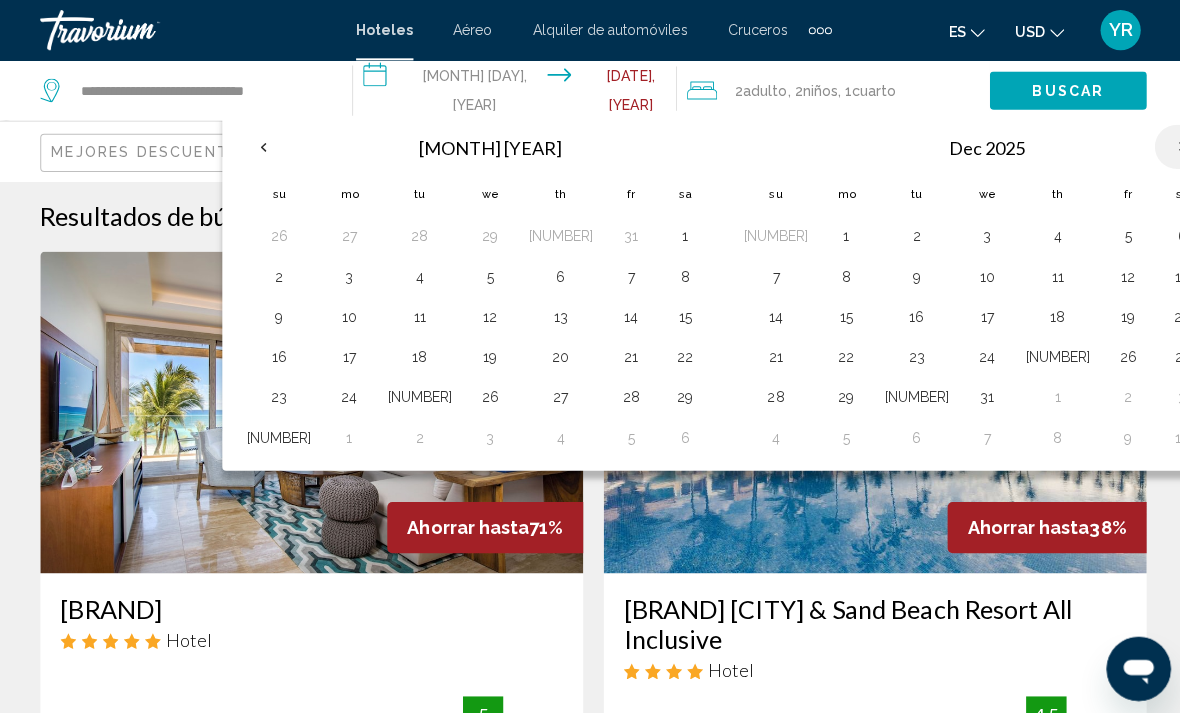 click at bounding box center [1175, 146] 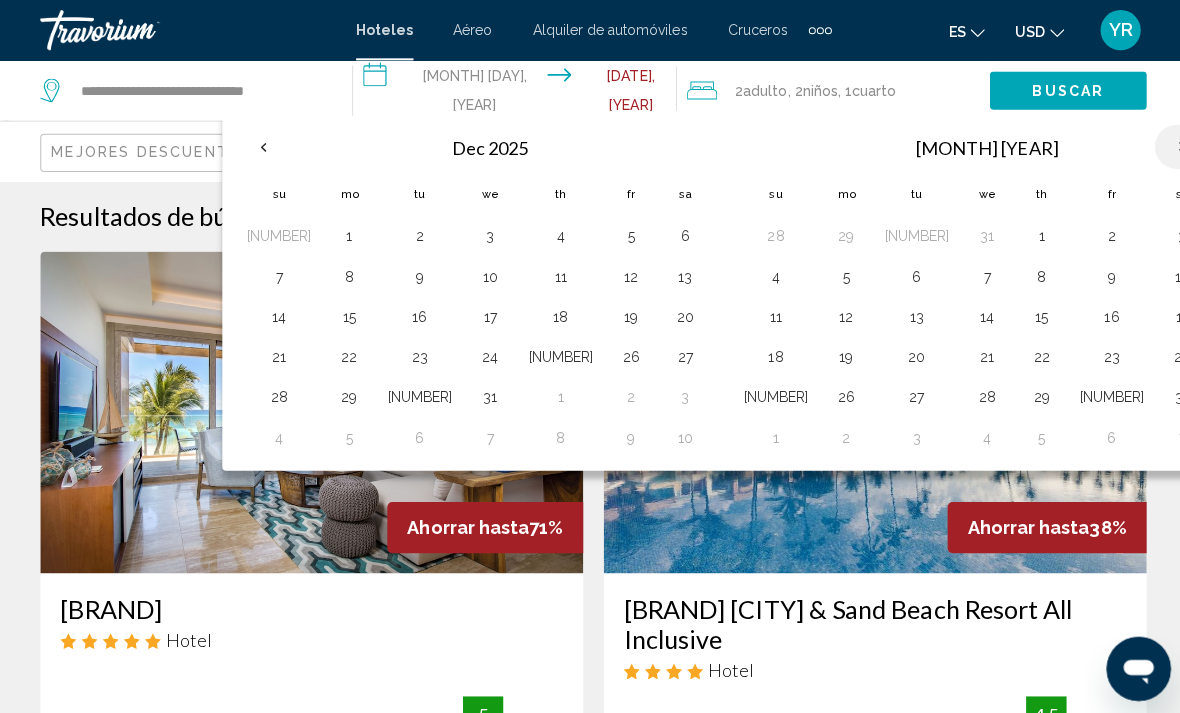 click at bounding box center (1175, 146) 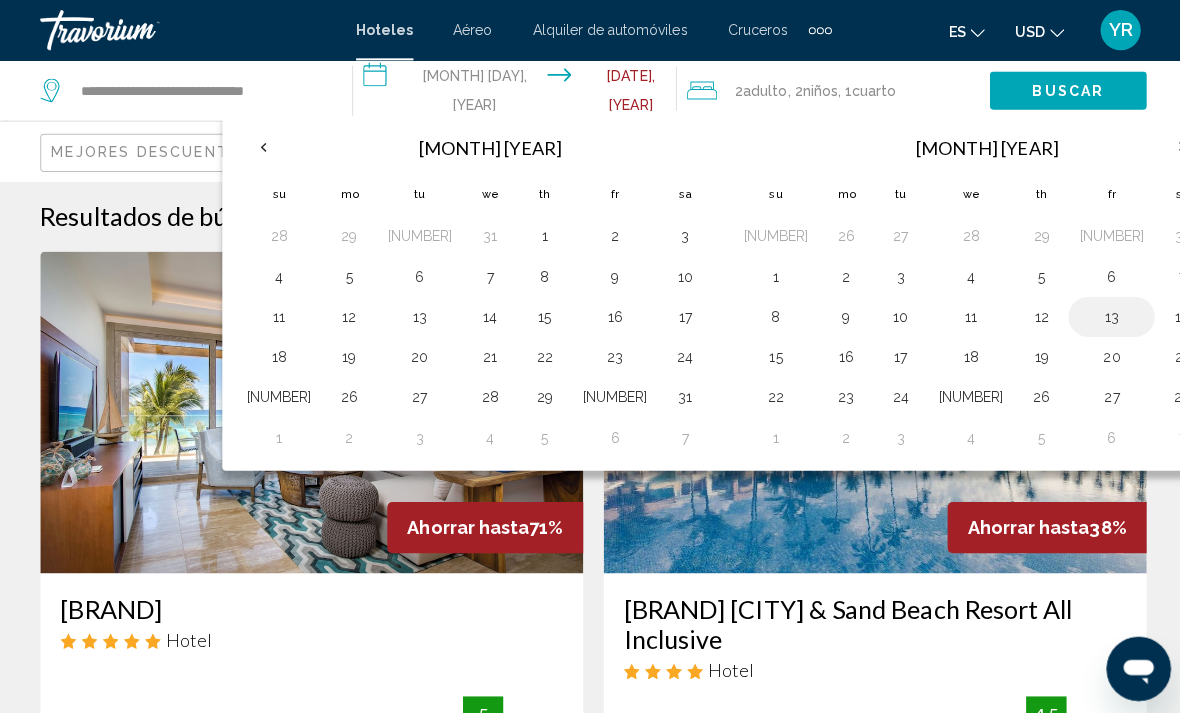 click on "13" at bounding box center [1105, 315] 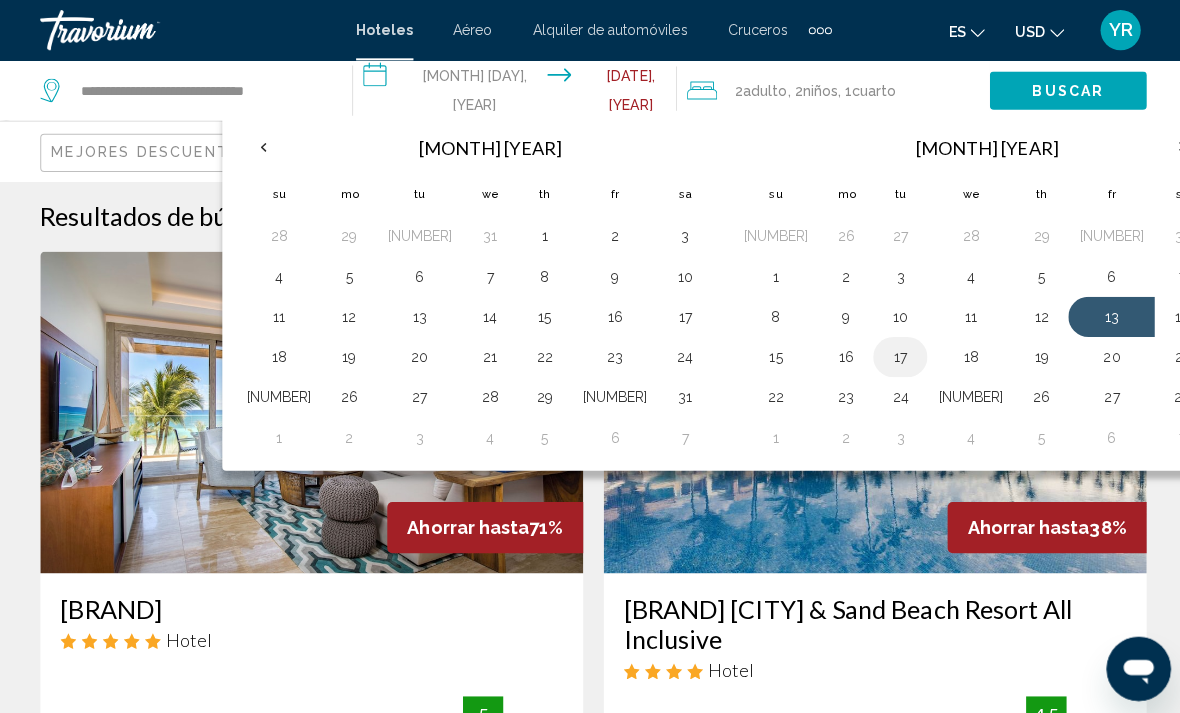 click on "17" at bounding box center [895, 355] 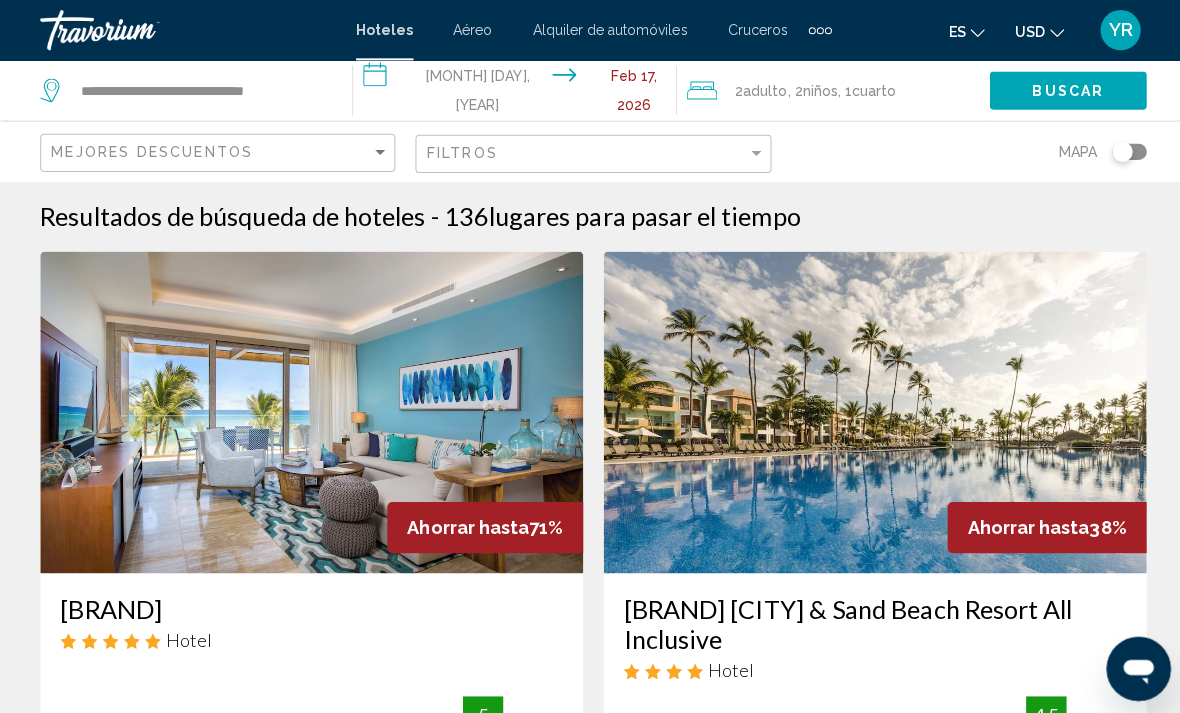 click on "Cuarto" at bounding box center (0, 0) 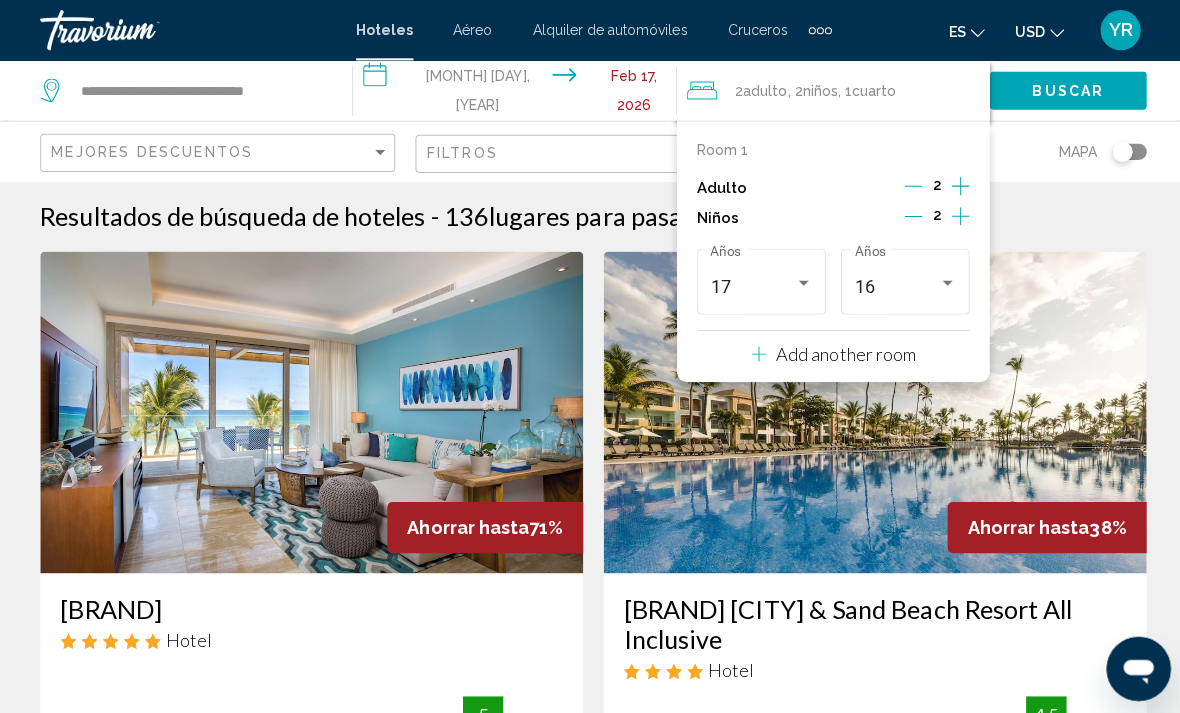click at bounding box center (908, 215) 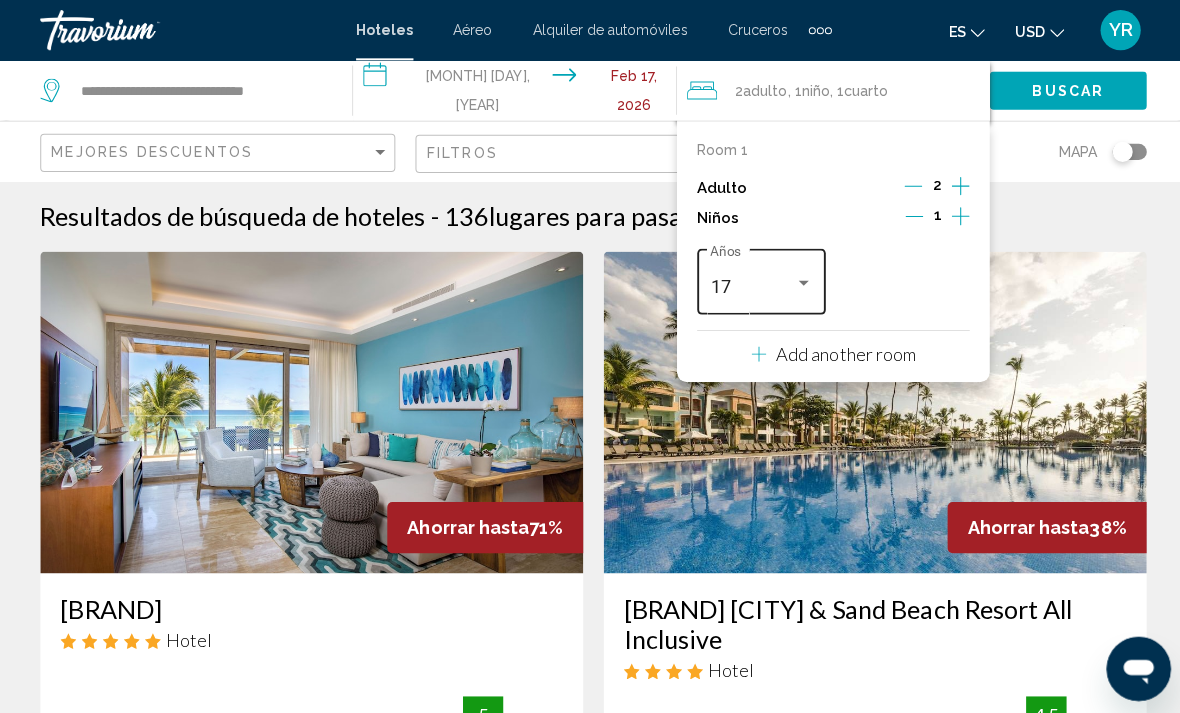 click at bounding box center [799, 281] 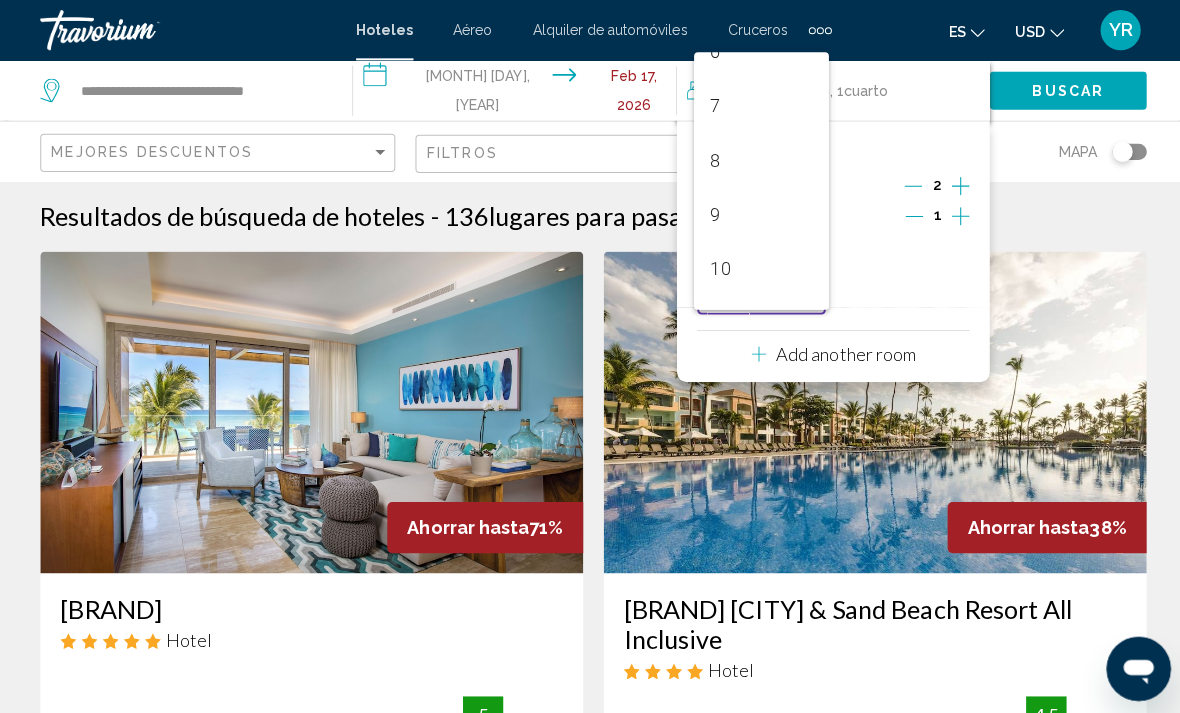 scroll, scrollTop: 353, scrollLeft: 0, axis: vertical 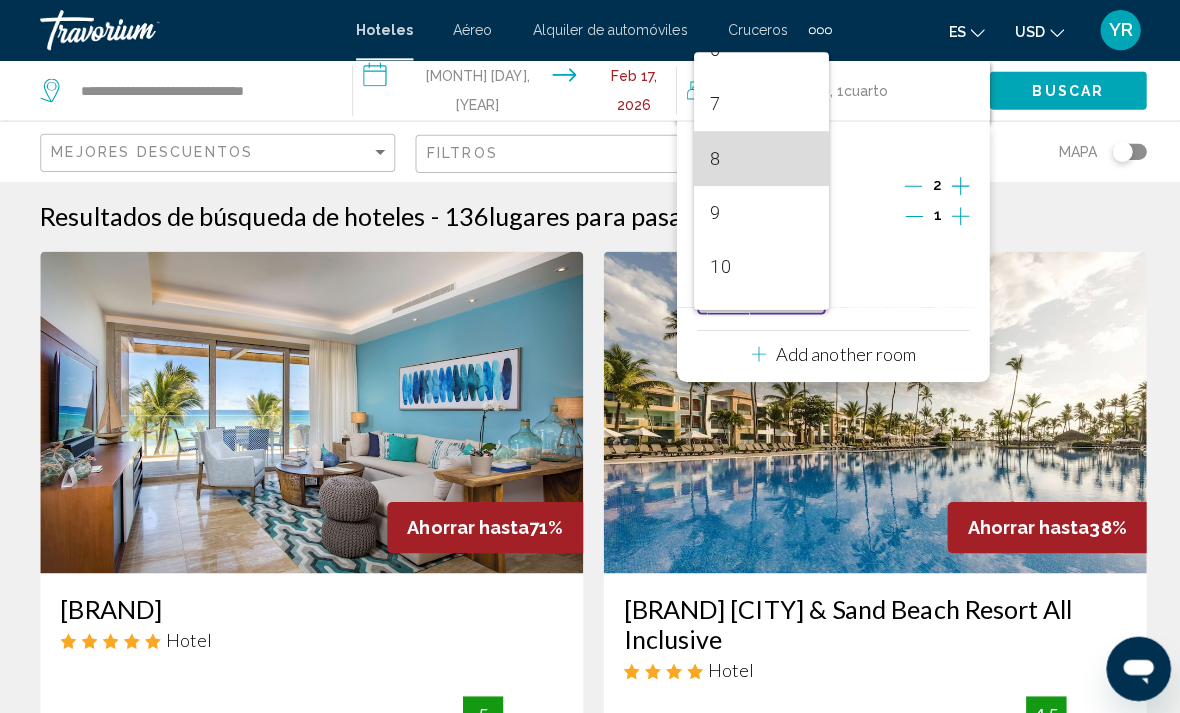 click on "8" at bounding box center [756, 158] 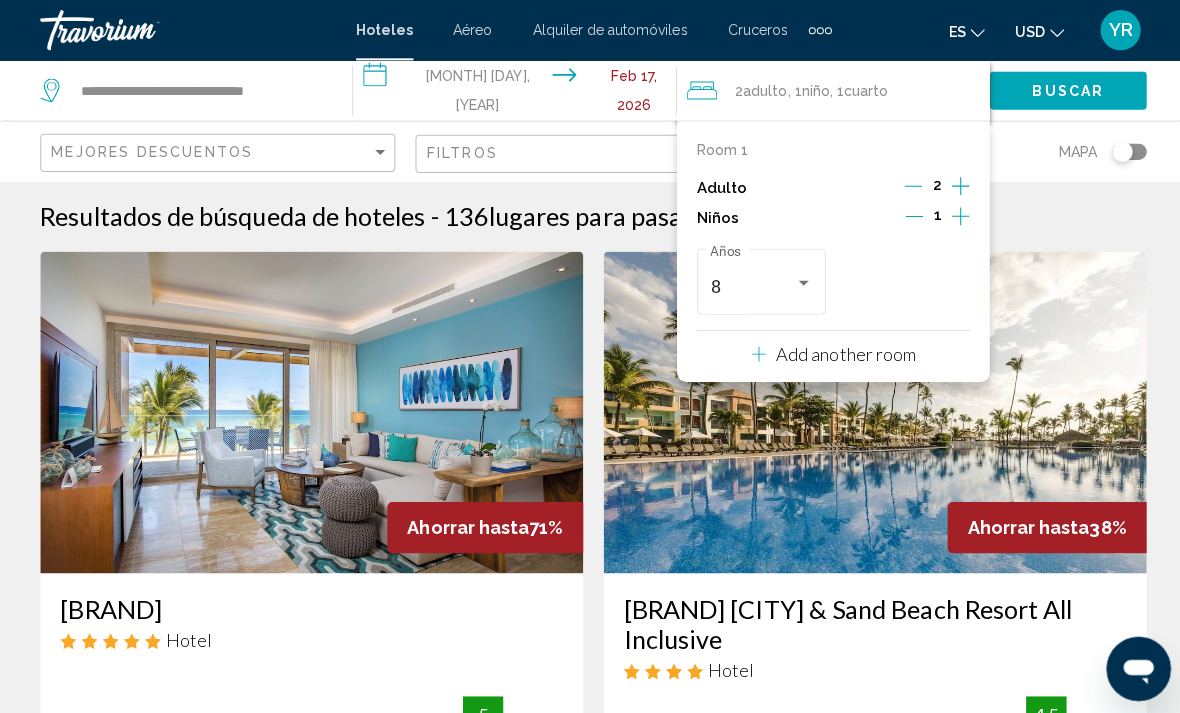 click on "Buscar" at bounding box center (1062, 89) 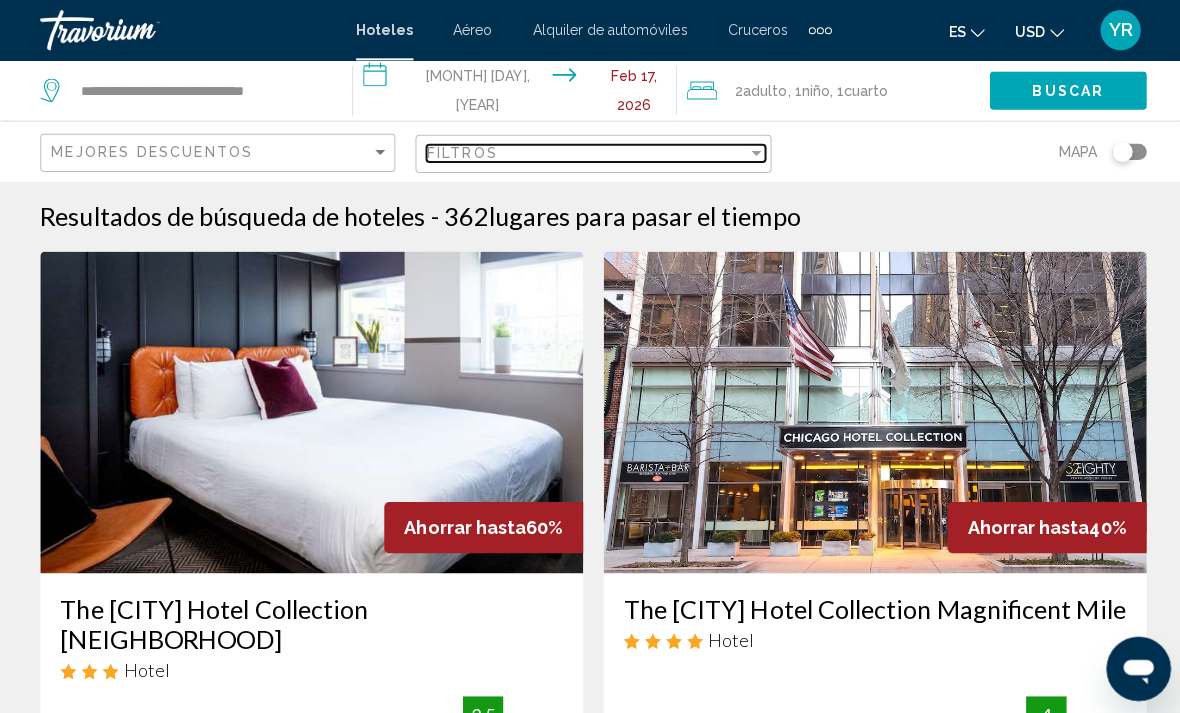 click at bounding box center [752, 152] 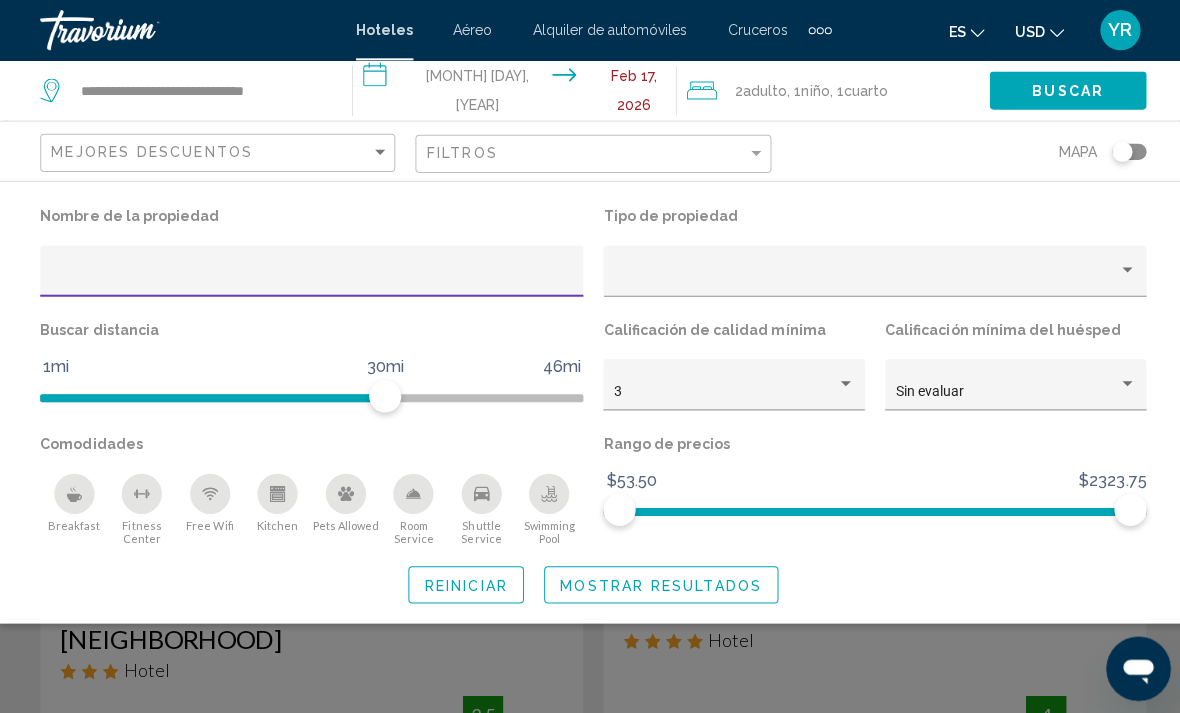 click at bounding box center [310, 277] 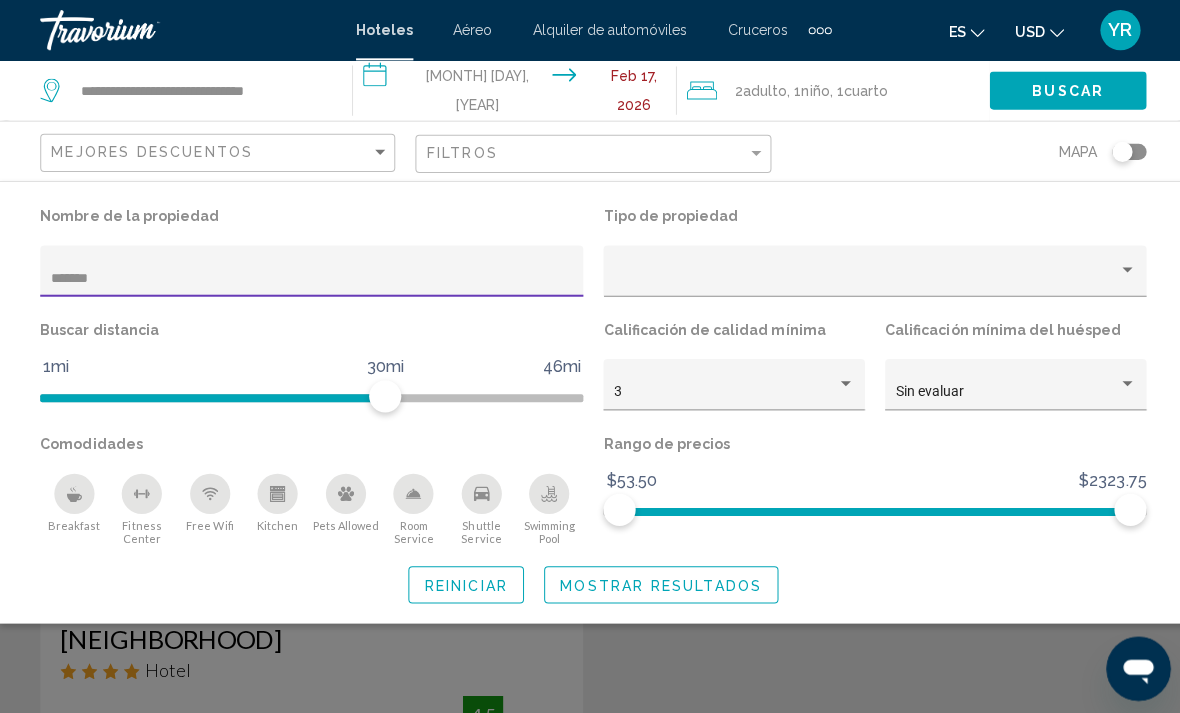 click on "Mostrar resultados" at bounding box center [657, 582] 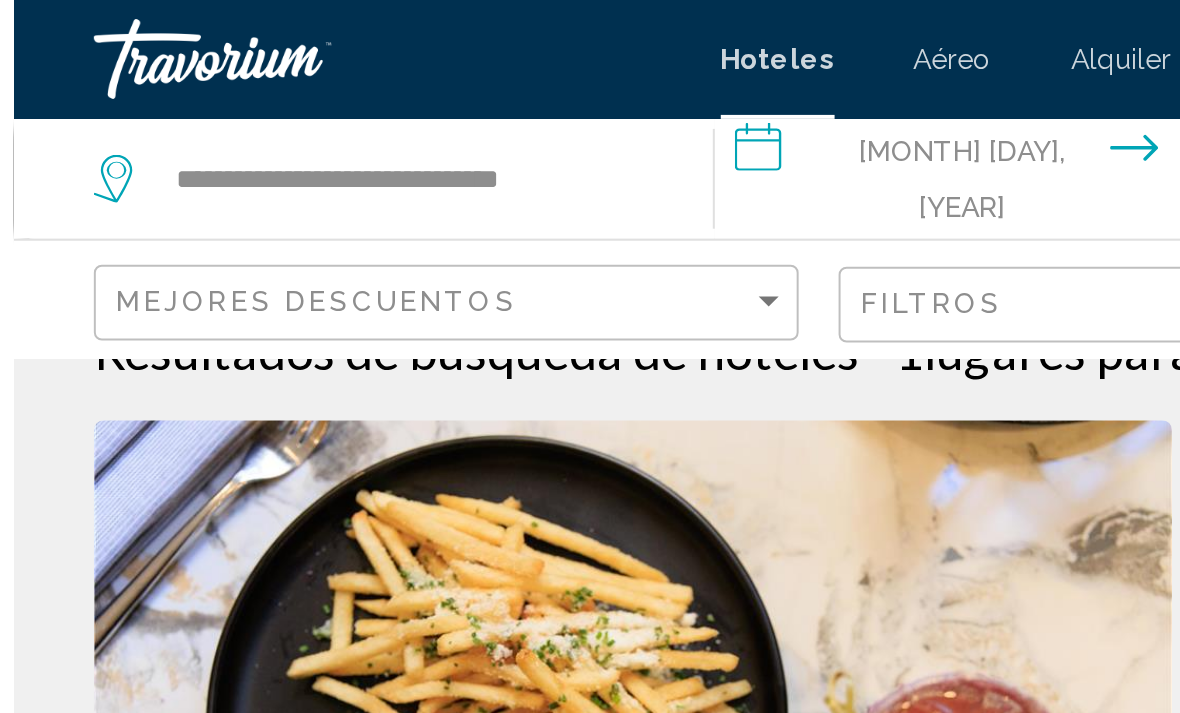 scroll, scrollTop: 0, scrollLeft: 0, axis: both 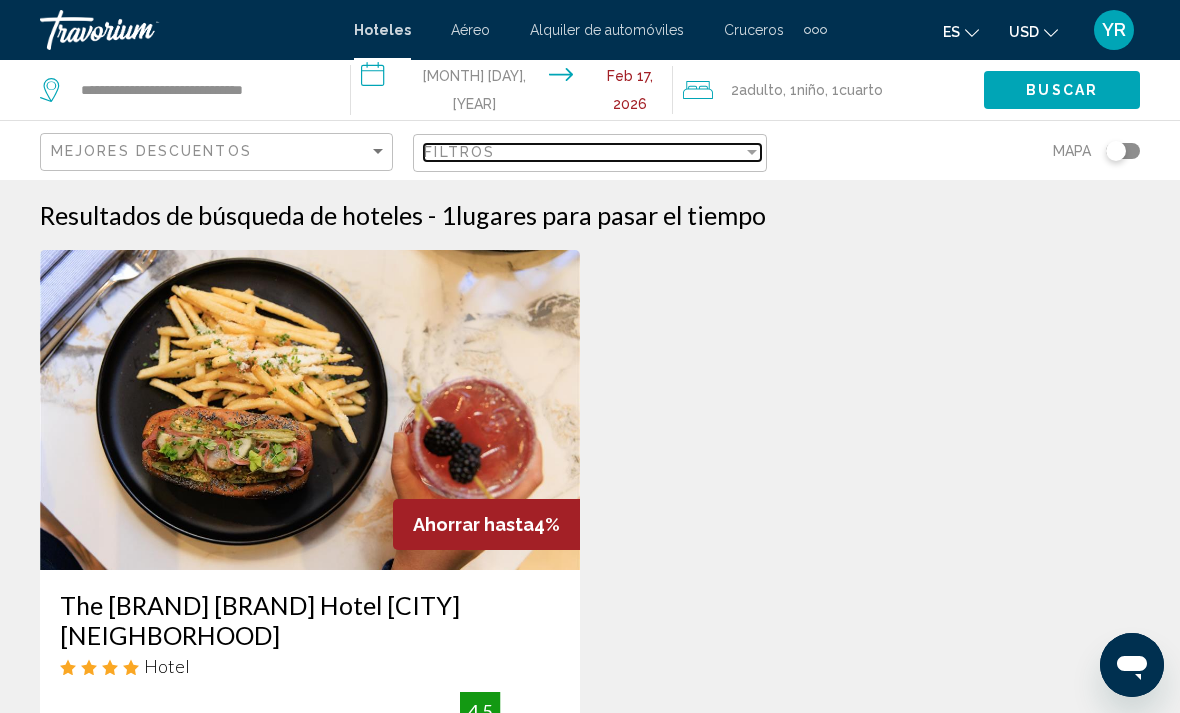 click at bounding box center (752, 152) 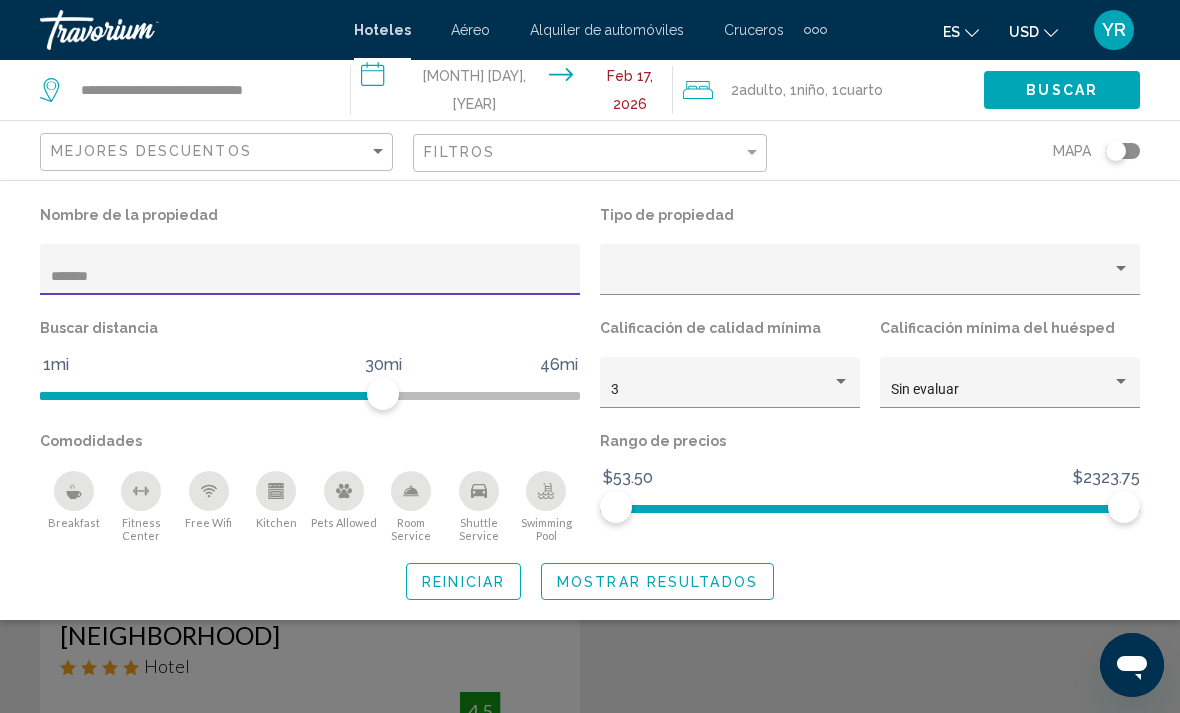 click on "*******" at bounding box center [310, 277] 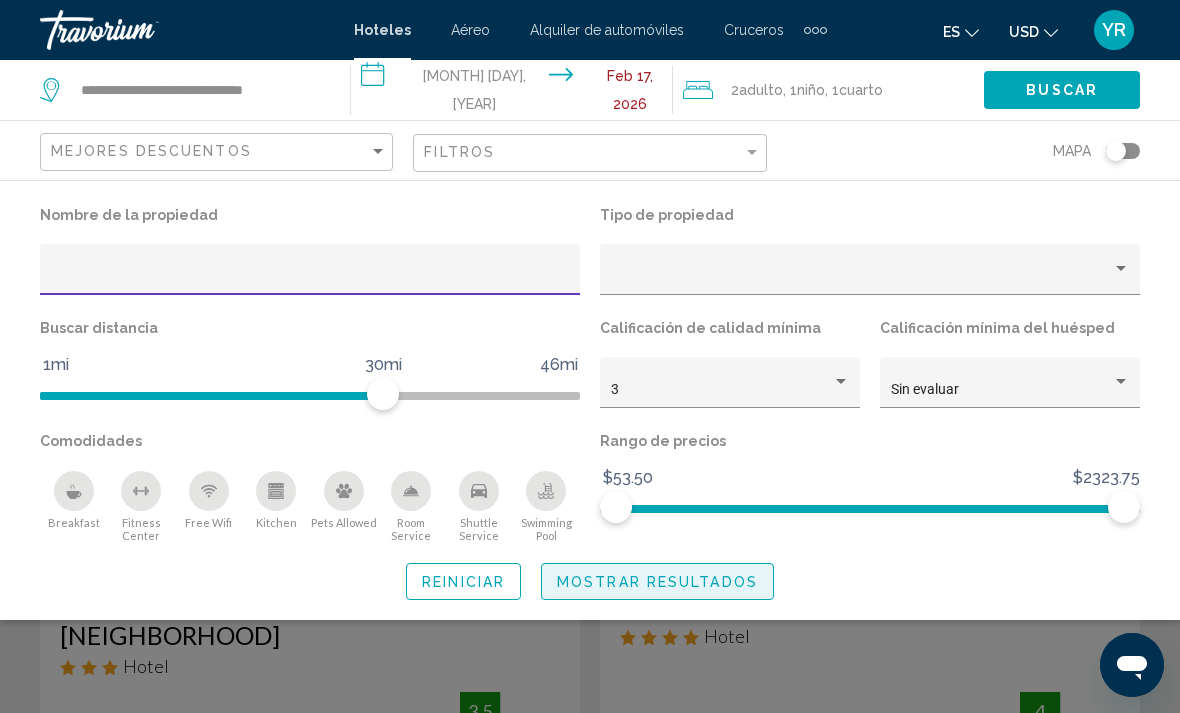 click on "Mostrar resultados" at bounding box center (657, 582) 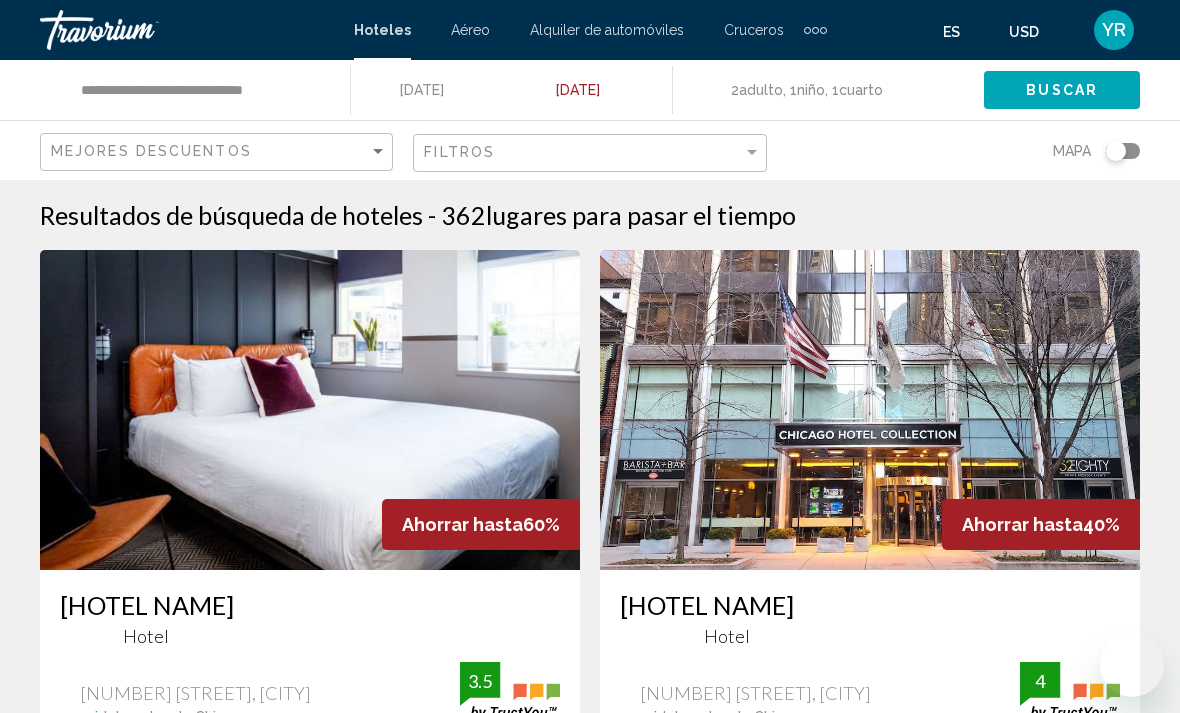 scroll, scrollTop: 0, scrollLeft: 0, axis: both 